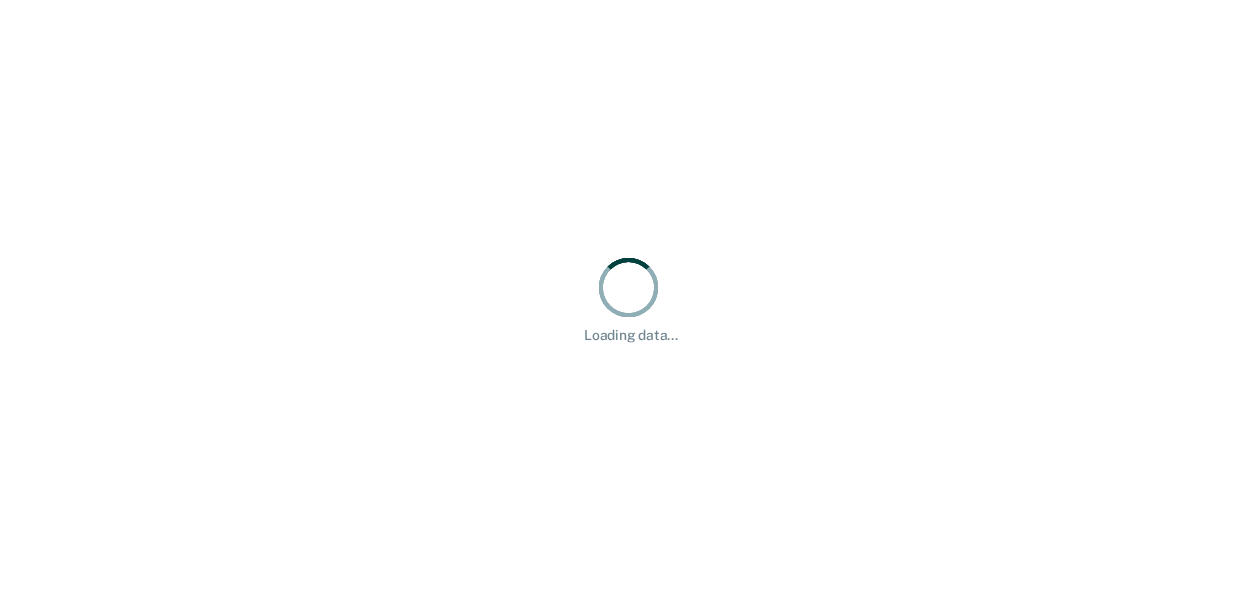 scroll, scrollTop: 0, scrollLeft: 0, axis: both 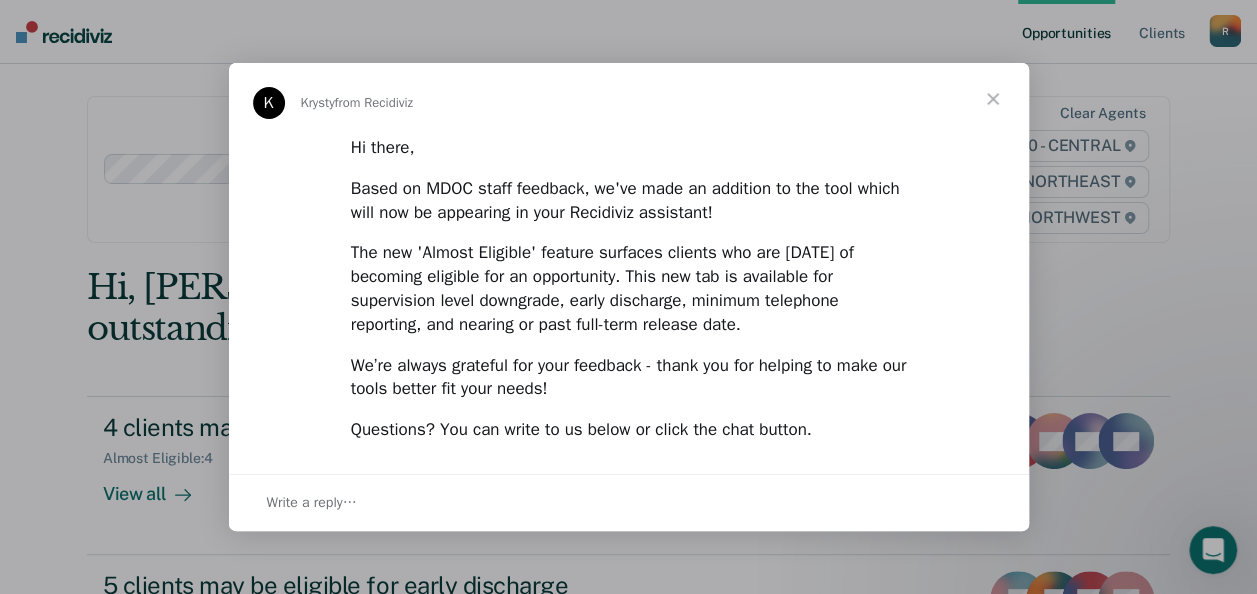 click at bounding box center [993, 99] 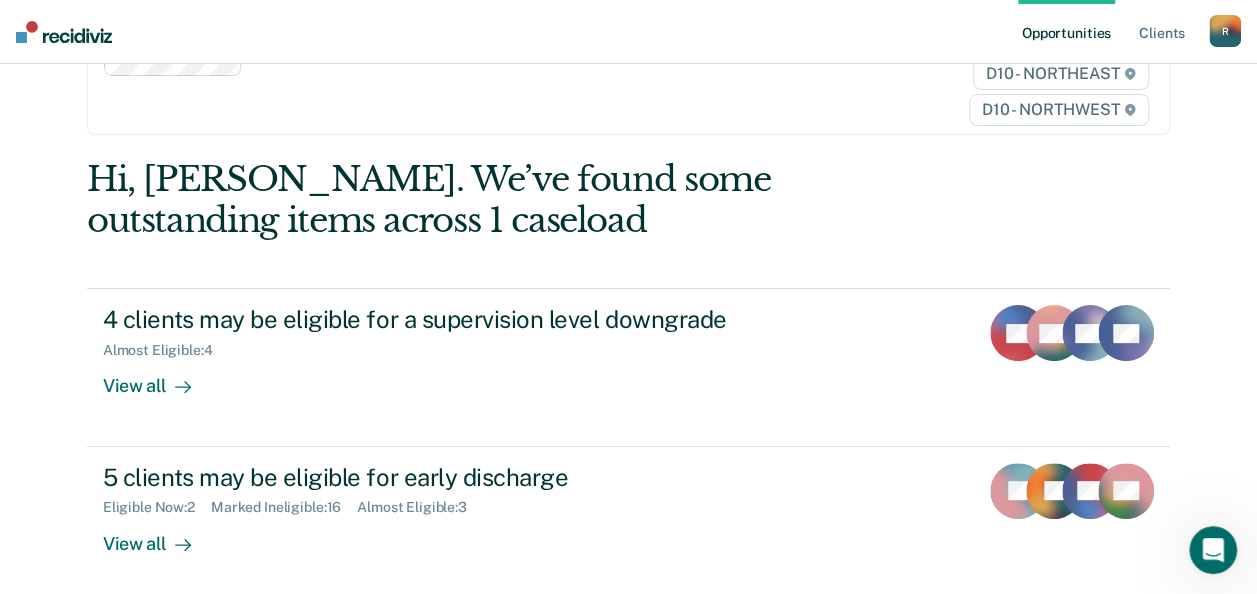 scroll, scrollTop: 100, scrollLeft: 0, axis: vertical 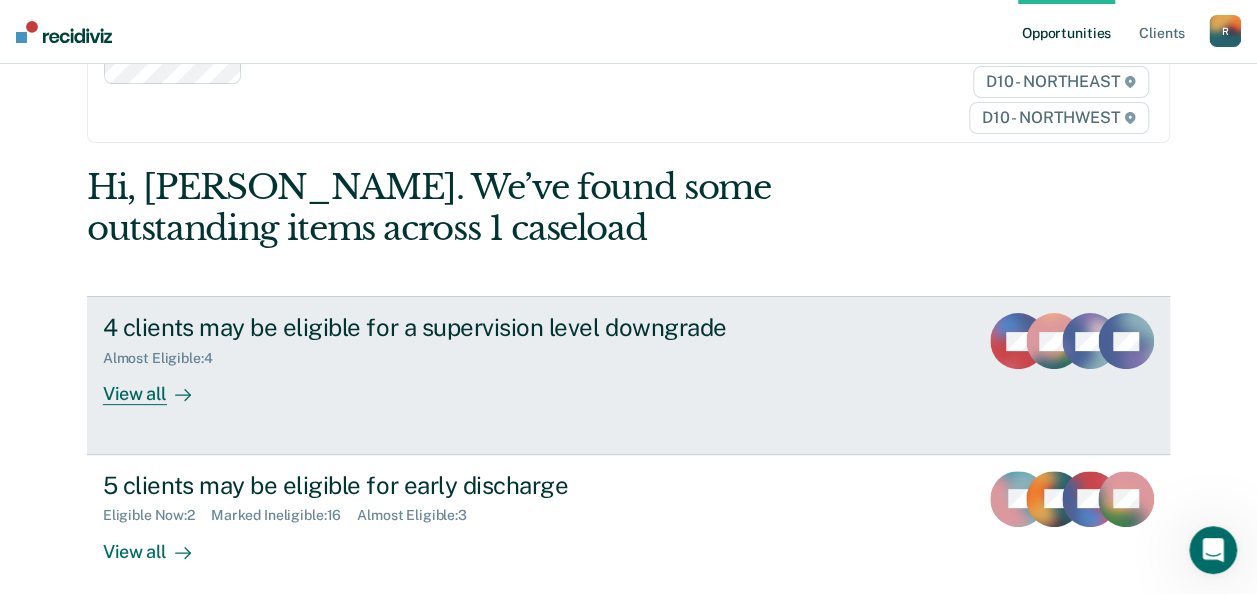 click on "View all" at bounding box center [159, 386] 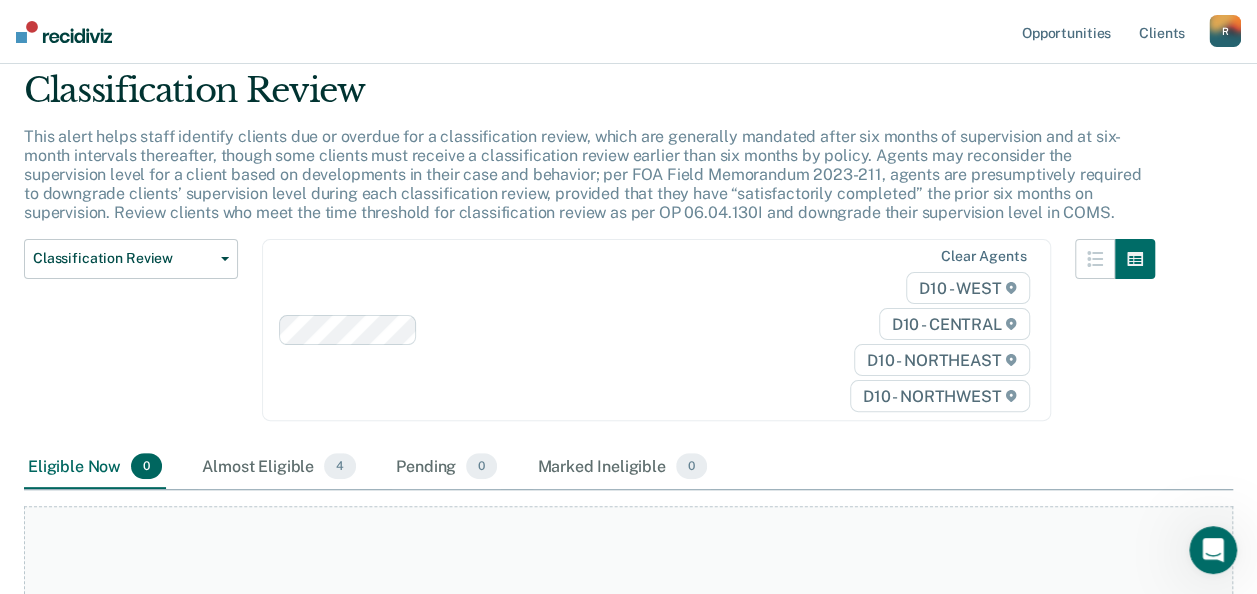 scroll, scrollTop: 100, scrollLeft: 0, axis: vertical 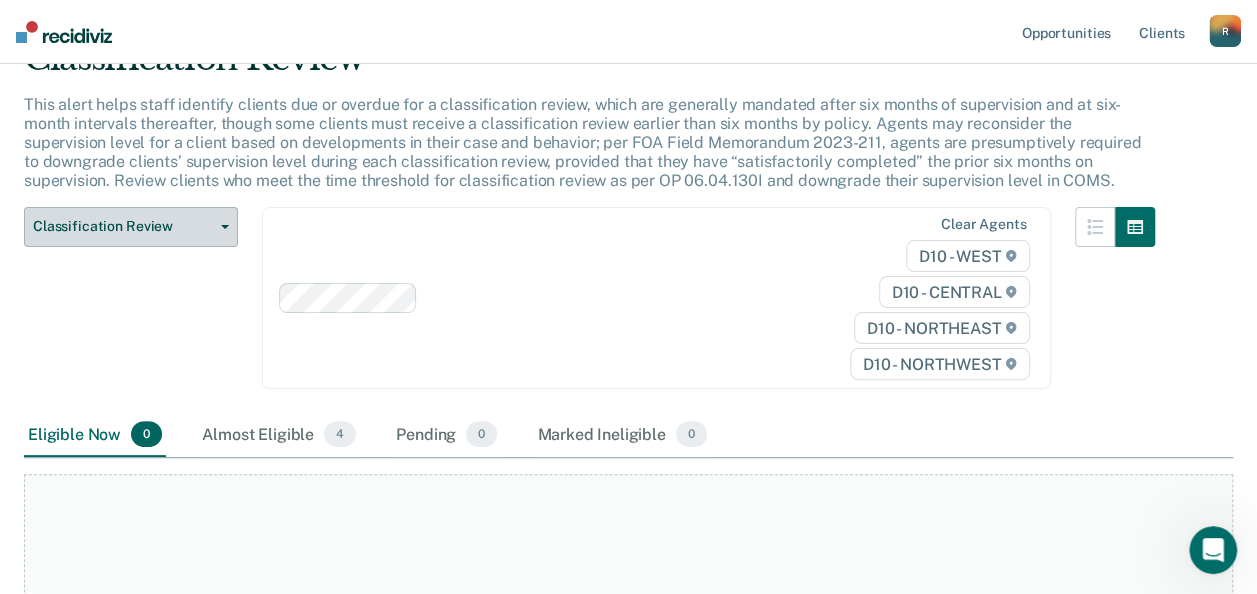click 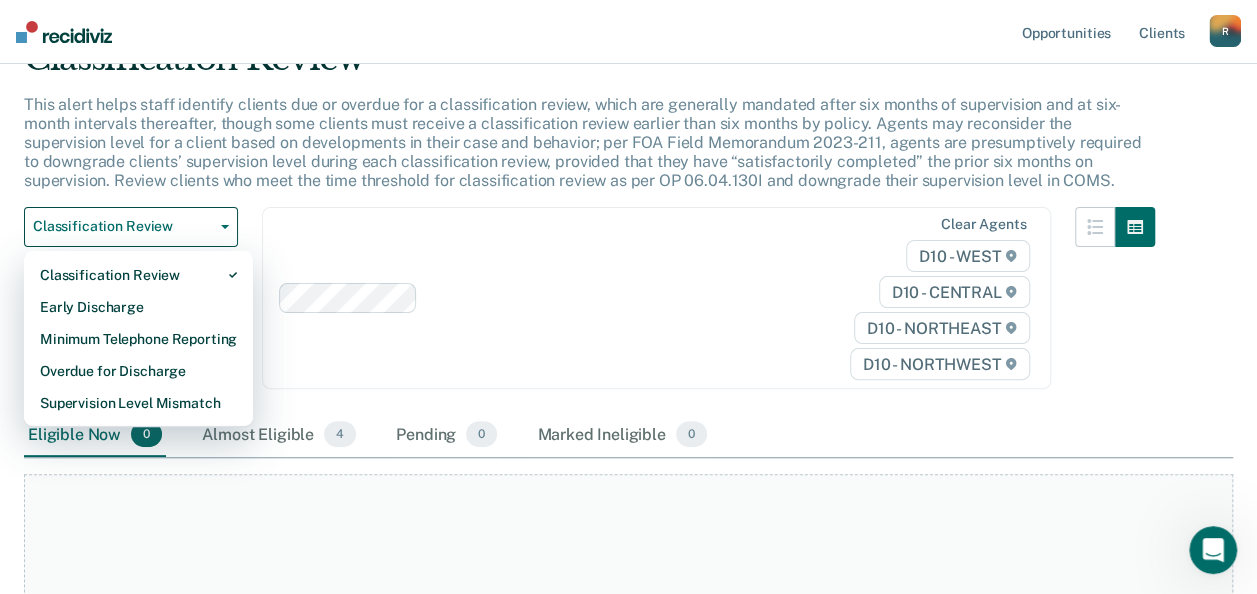 click on "Clear   agents D10 - WEST   D10 - CENTRAL   D10 - NORTHEAST   D10 - NORTHWEST" at bounding box center (656, 298) 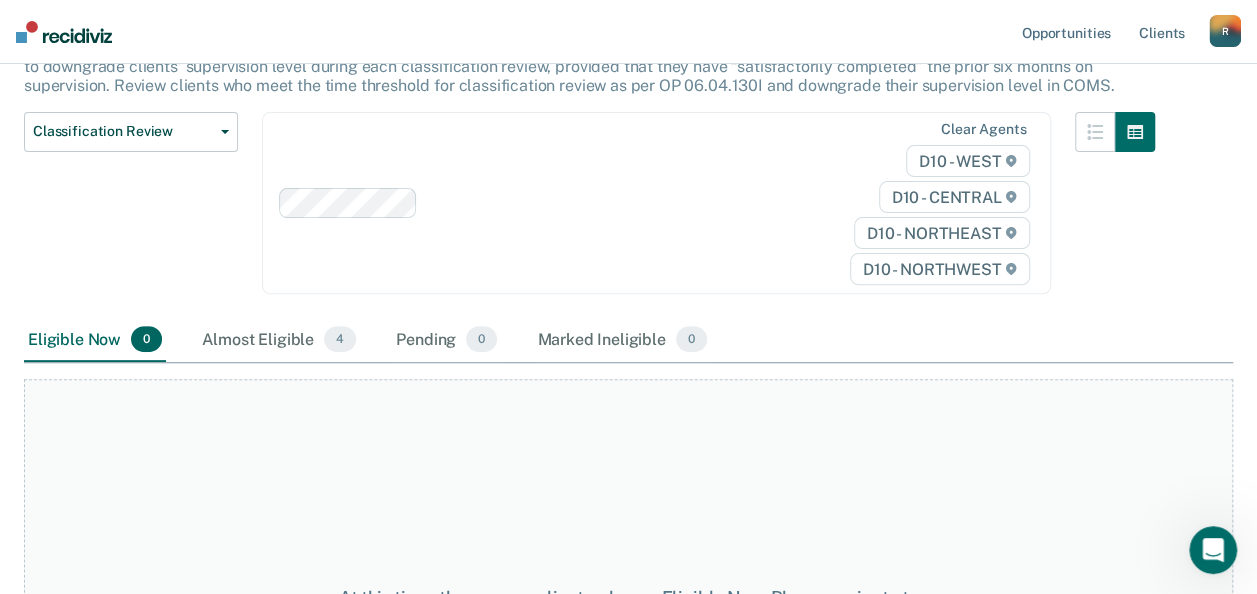 drag, startPoint x: 150, startPoint y: 430, endPoint x: 161, endPoint y: 424, distance: 12.529964 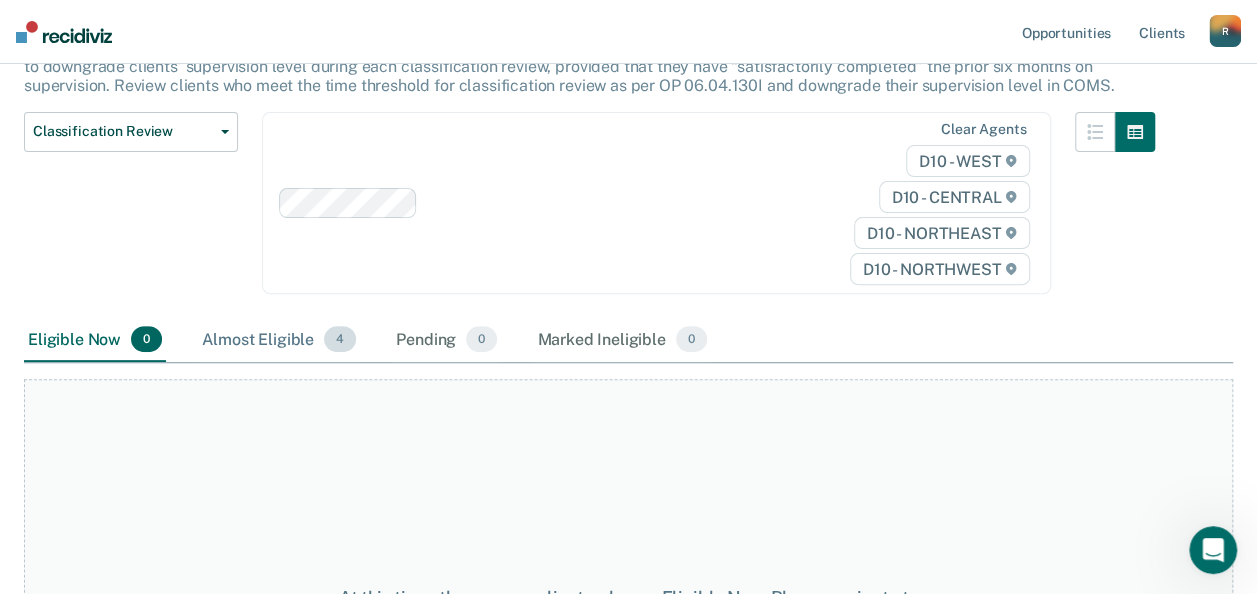 click on "Almost Eligible 4" at bounding box center [279, 340] 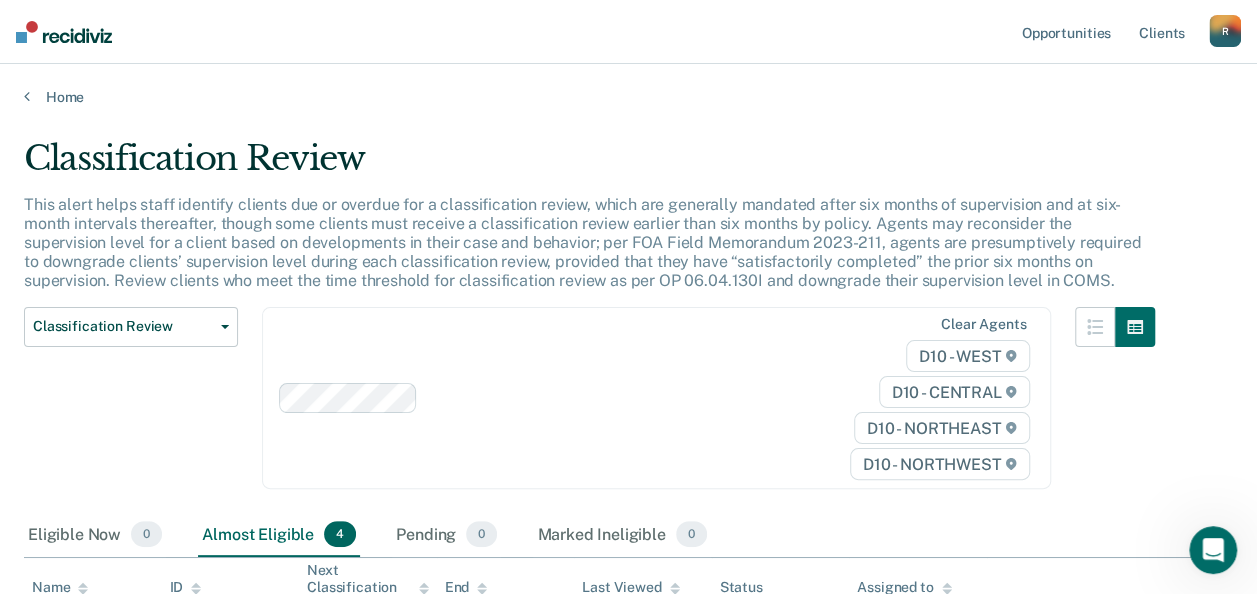 scroll, scrollTop: 362, scrollLeft: 0, axis: vertical 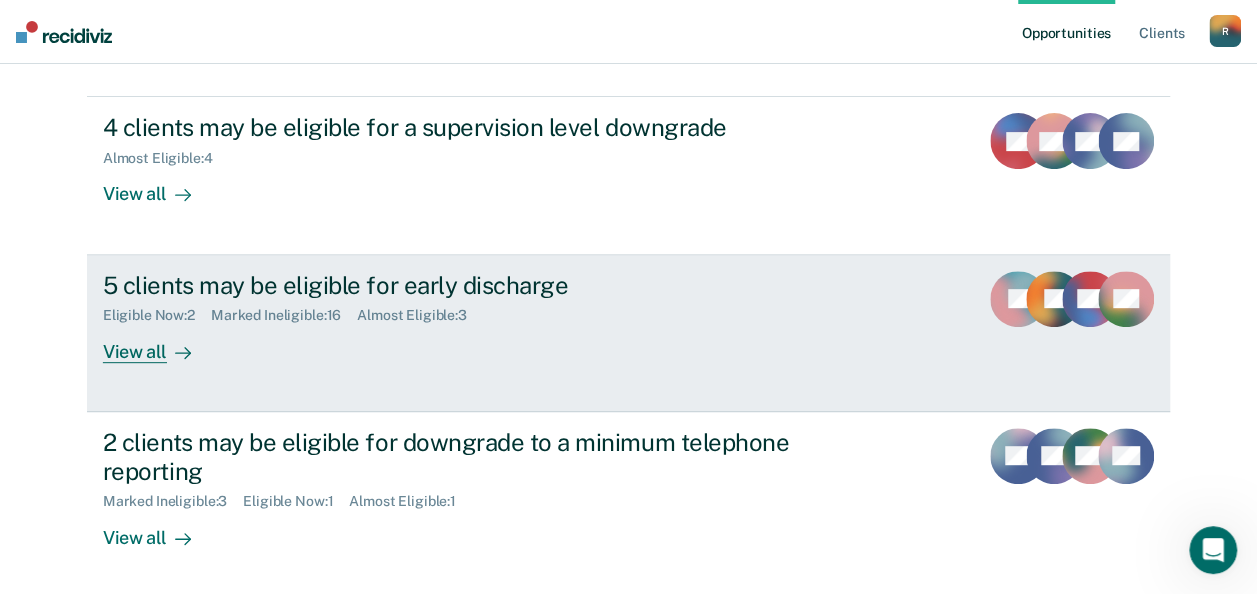 click on "View all" at bounding box center [159, 343] 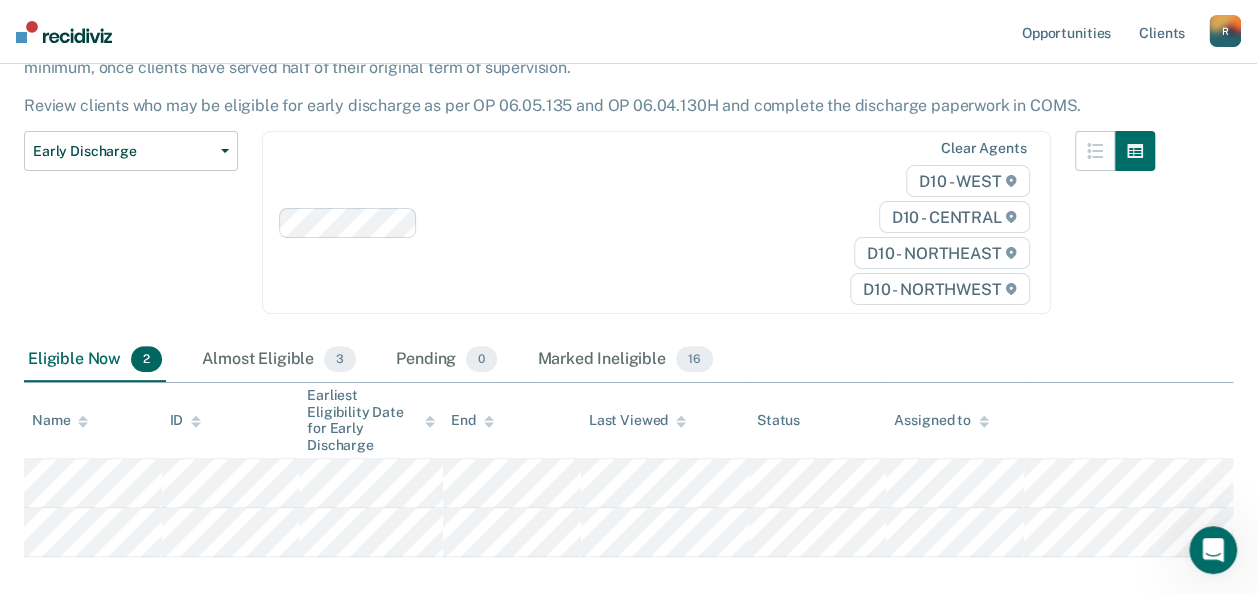 scroll, scrollTop: 200, scrollLeft: 0, axis: vertical 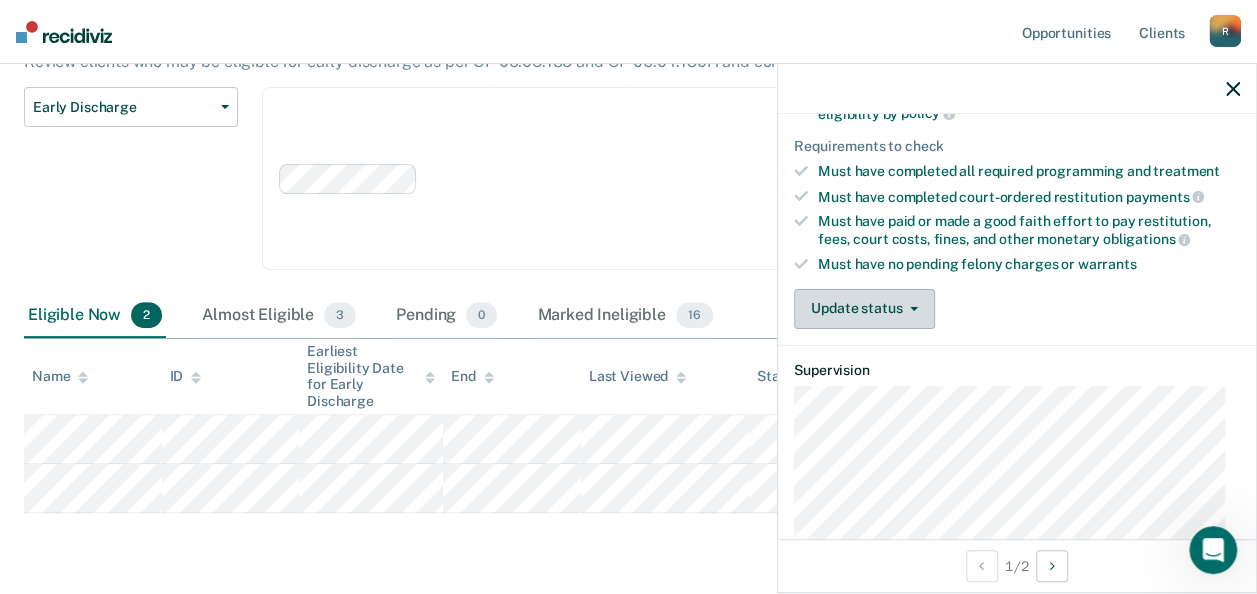 click 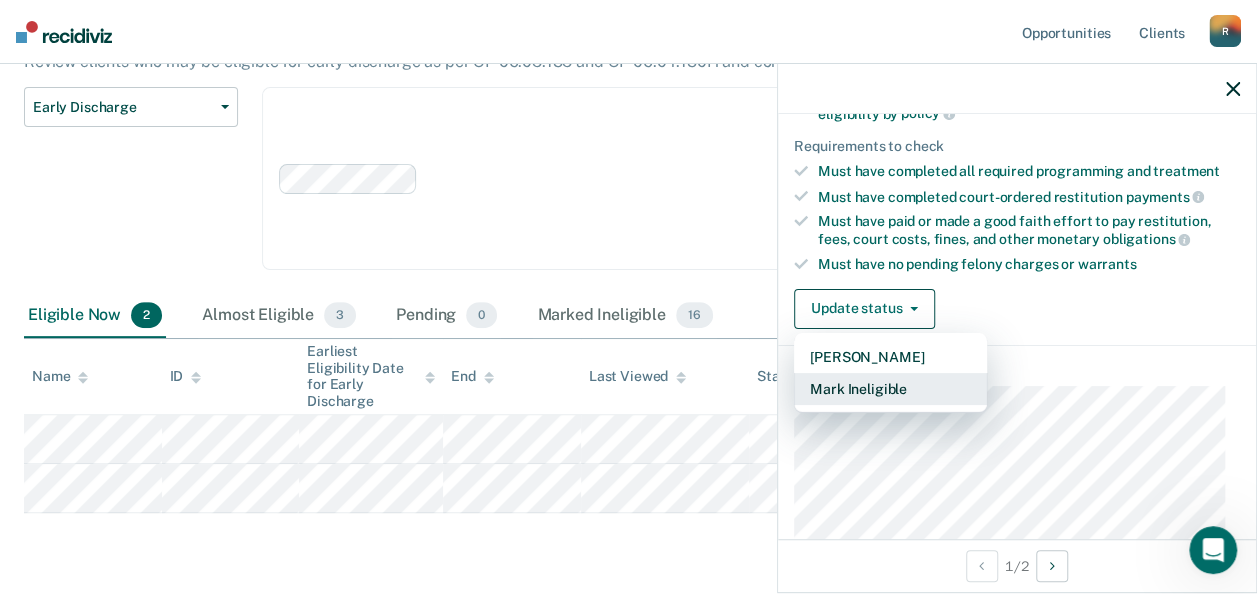 click on "Mark Ineligible" at bounding box center [890, 389] 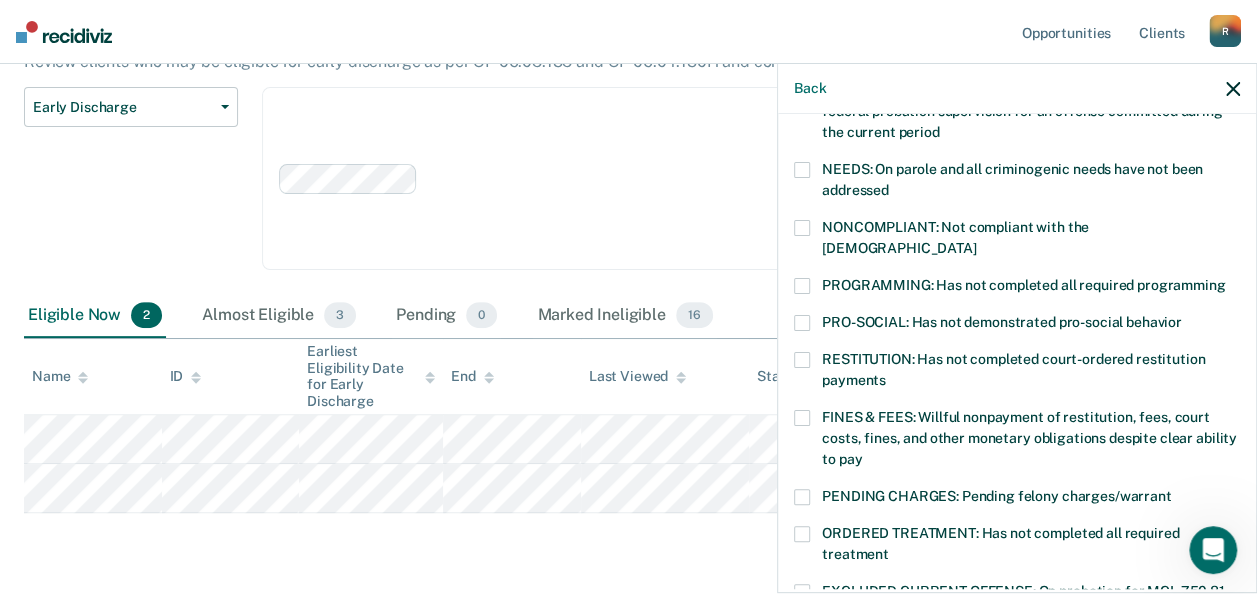 click at bounding box center (802, 418) 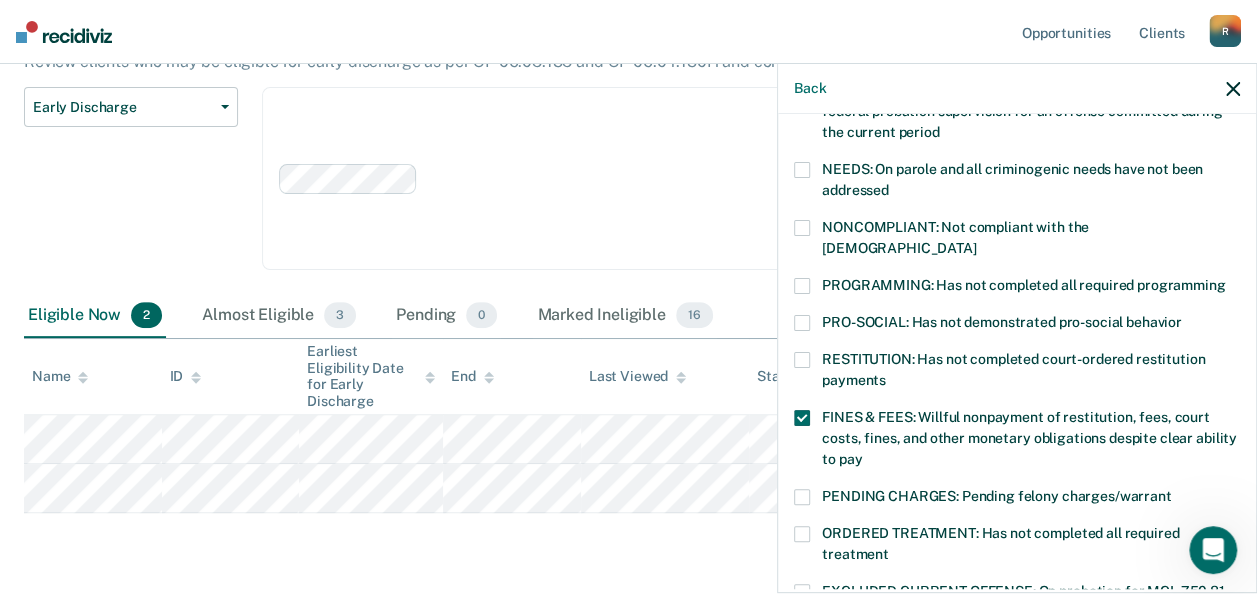 scroll, scrollTop: 782, scrollLeft: 0, axis: vertical 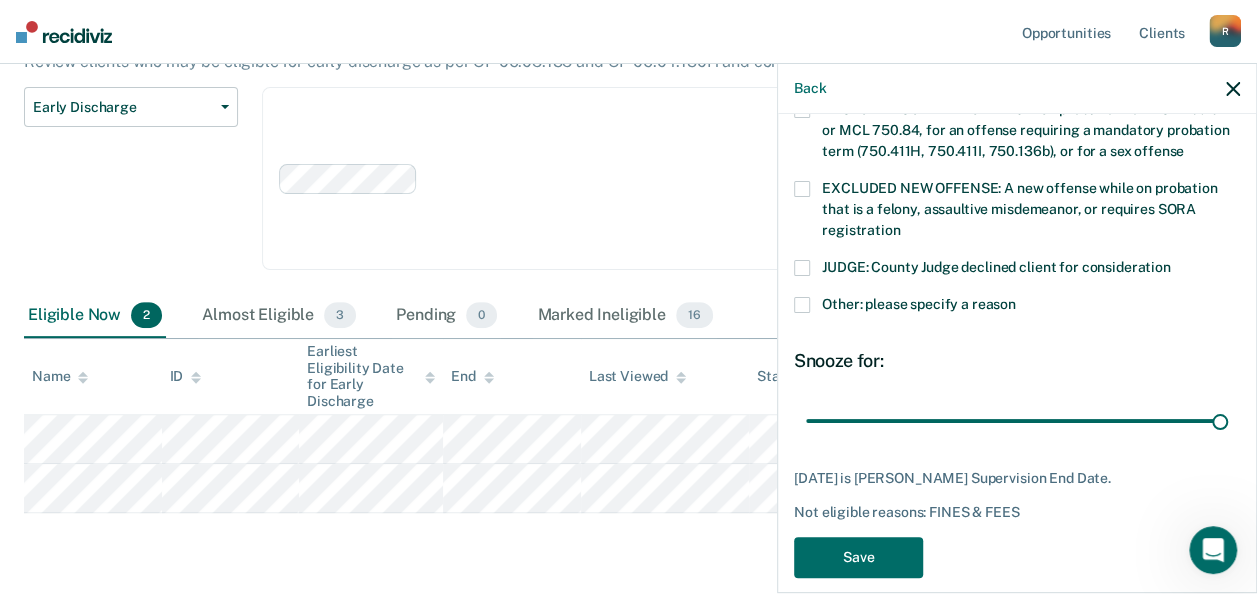 drag, startPoint x: 995, startPoint y: 398, endPoint x: 1221, endPoint y: 408, distance: 226.22113 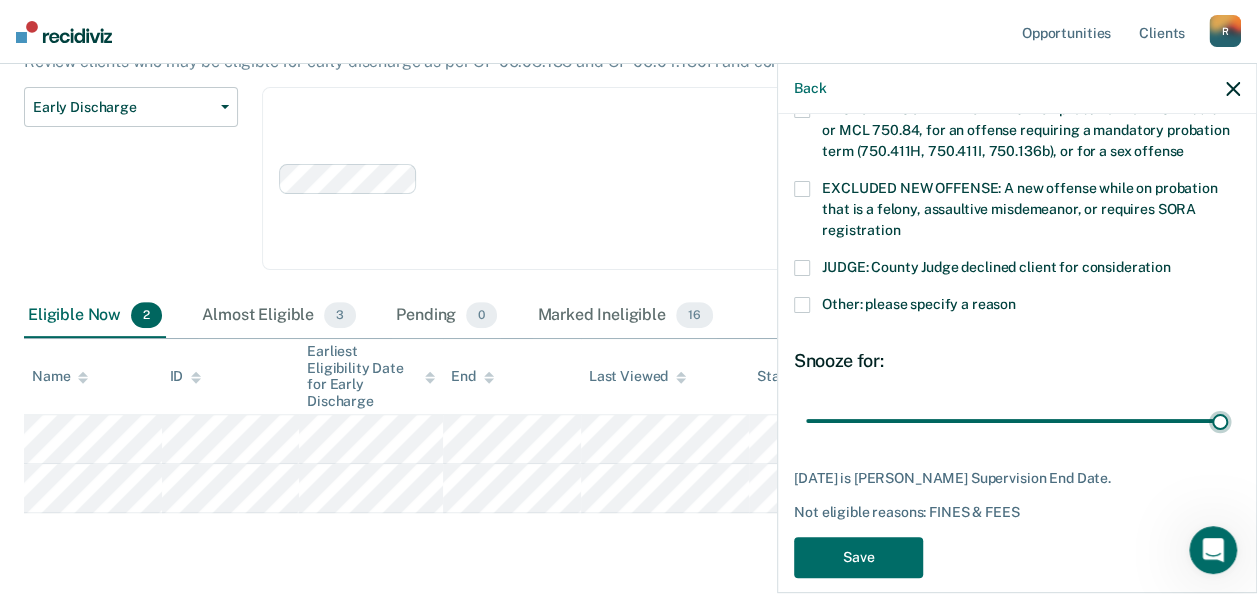 type on "63" 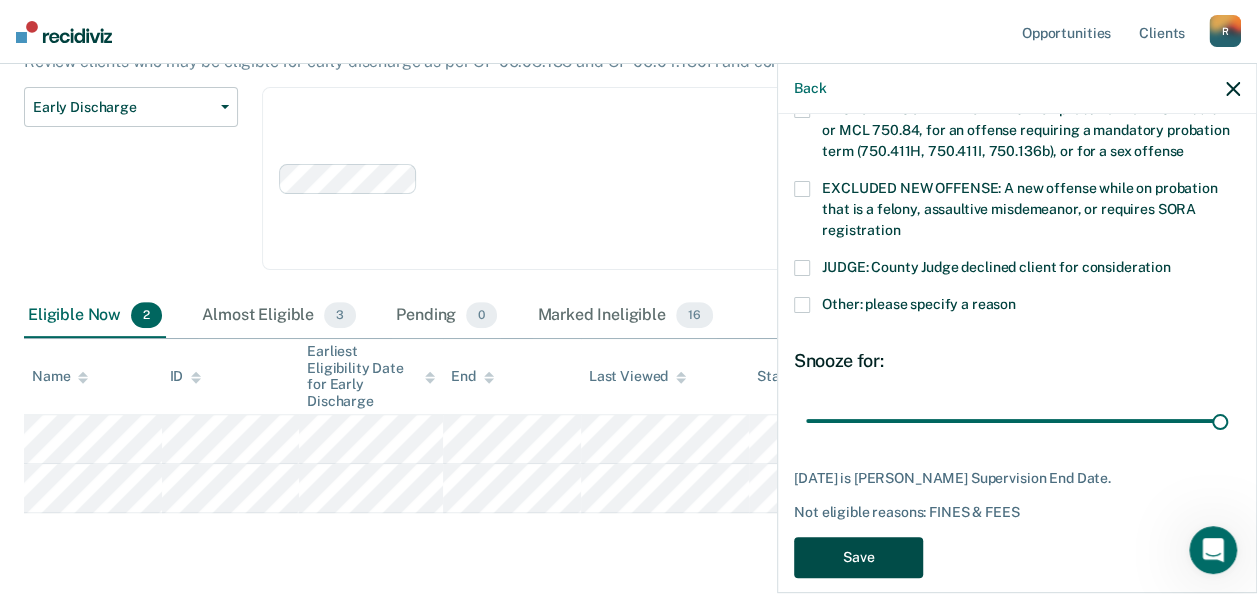 click on "Save" at bounding box center [858, 557] 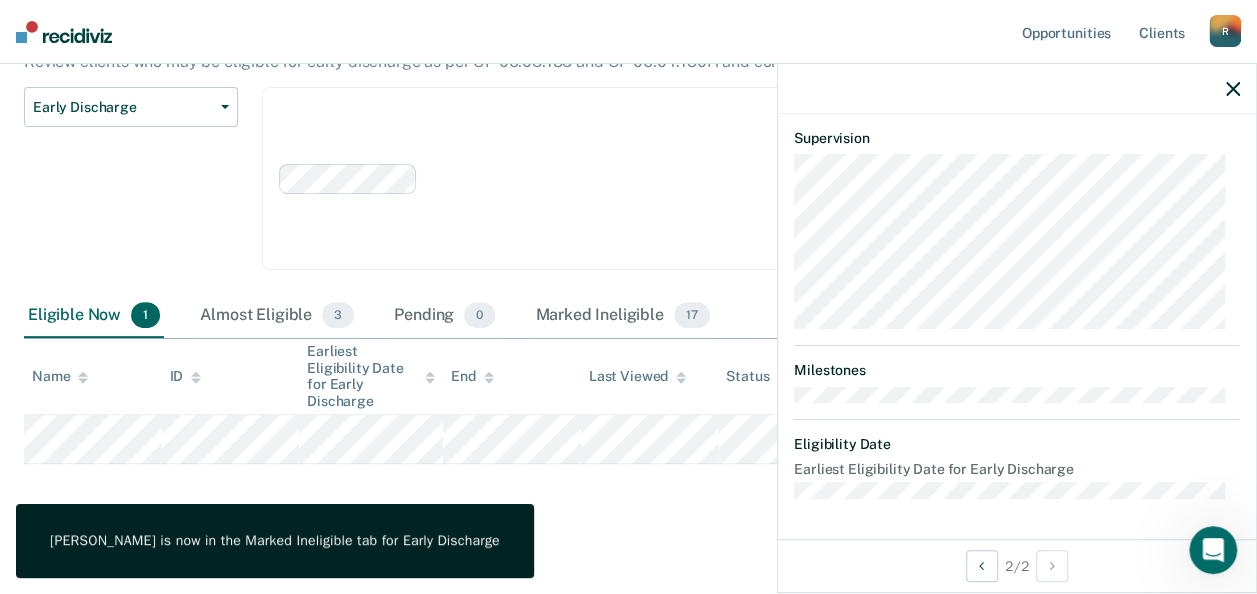 scroll, scrollTop: 522, scrollLeft: 0, axis: vertical 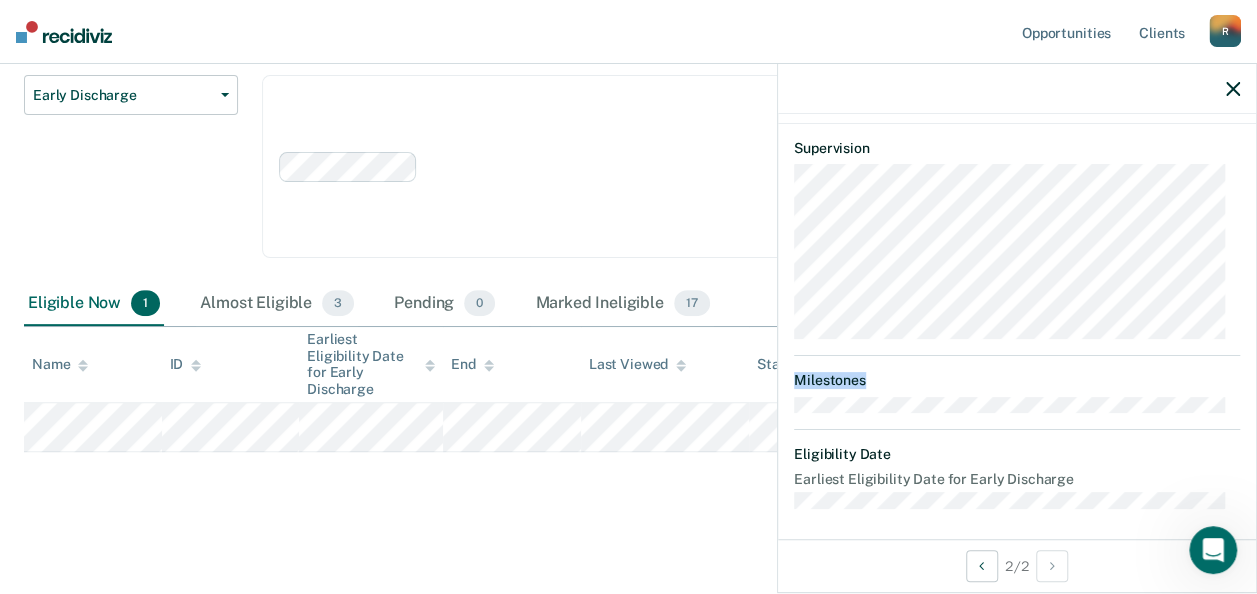 click on "AF   Early Discharge Eligible Validated by data from COMS Completed at least half of probation   term   No active PPO ordered during the probation   term   Not involved in a felony, assaultive misdemeanor, or offense requiring SORA registration while on   probation   Not serving for an offense excluded from early discharge eligibility by   policy   Requirements to check Must have completed all required programming and   treatment Must have completed court-ordered restitution   payments   Must have paid or made a good faith effort to pay restitution, fees, court costs, fines, and other monetary   obligations   Must have no pending felony charges or   warrants Update status Mark Pending Mark Ineligible Supervision Milestones Eligibility Date Earliest Eligibility Date for Early Discharge" at bounding box center [1017, 62] 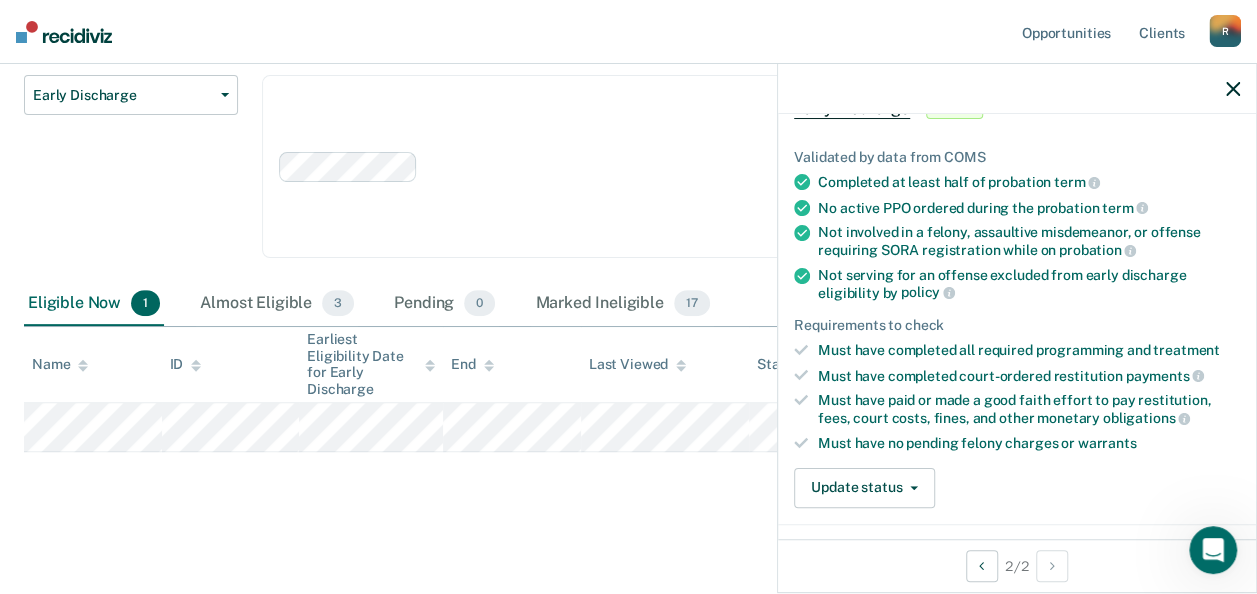 scroll, scrollTop: 183, scrollLeft: 0, axis: vertical 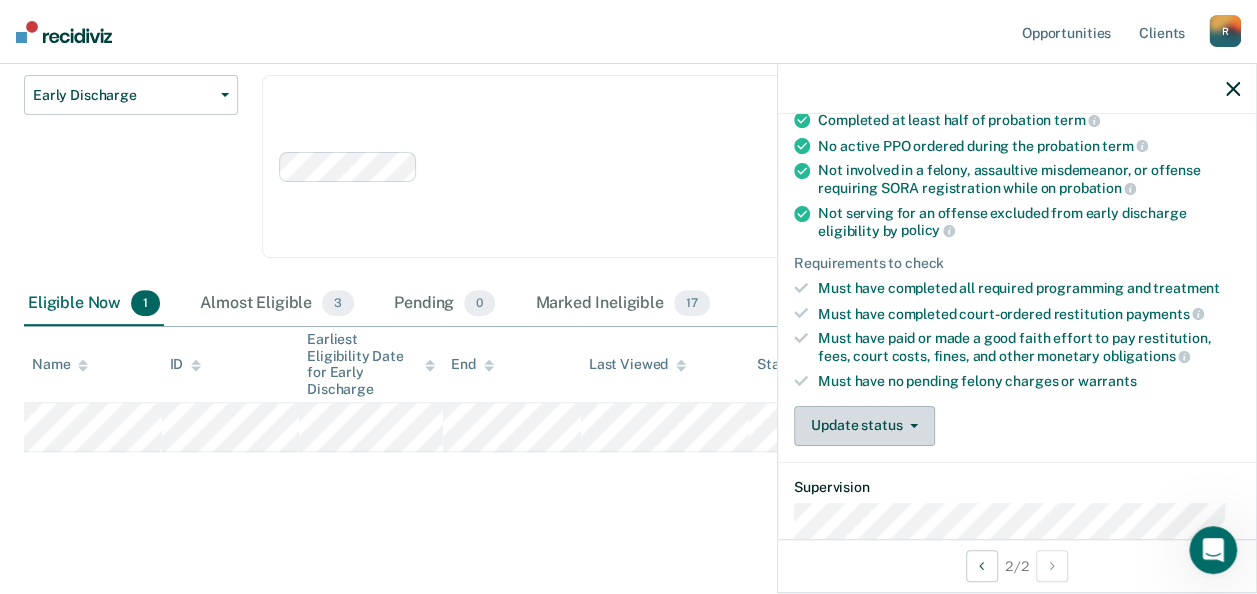click 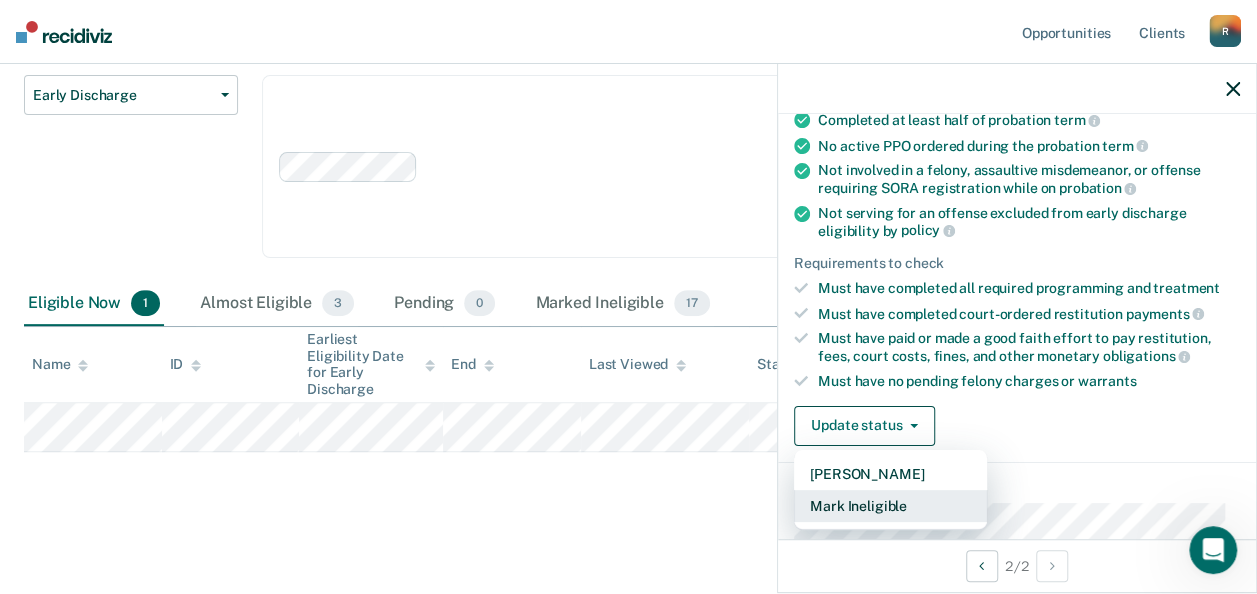 click on "Mark Ineligible" at bounding box center (890, 506) 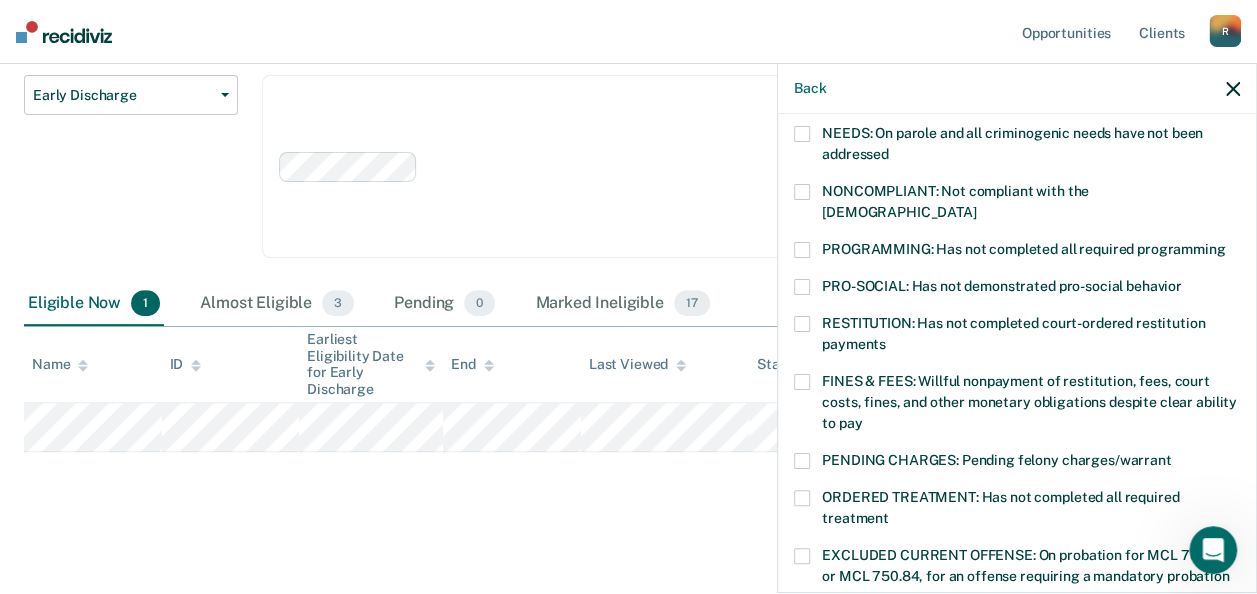 scroll, scrollTop: 383, scrollLeft: 0, axis: vertical 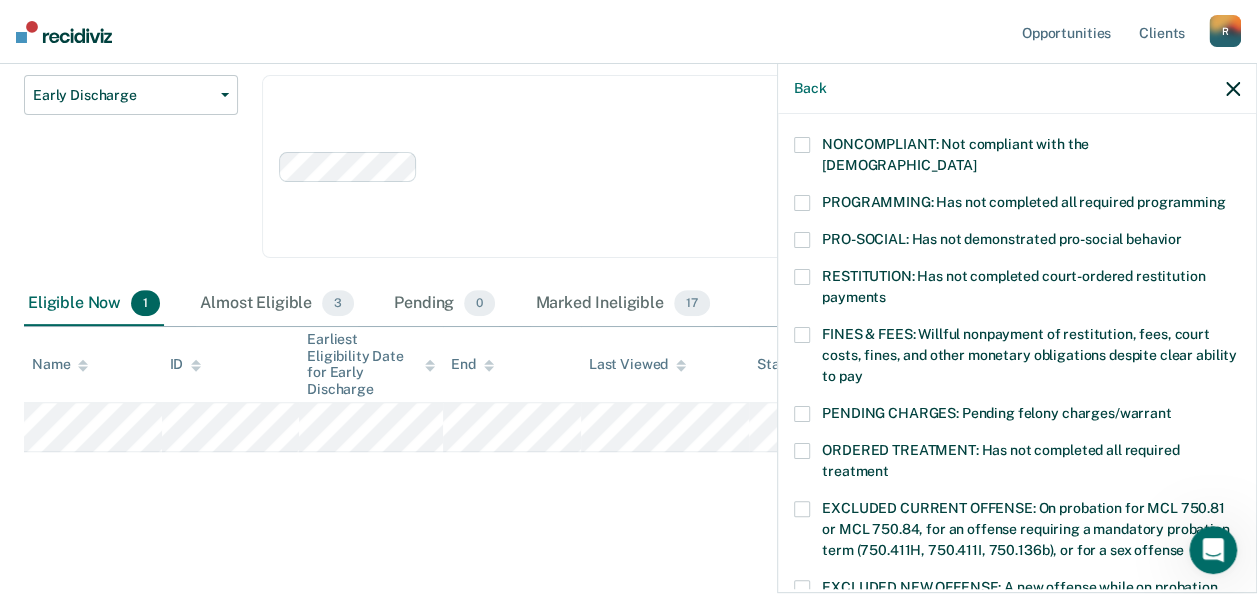 click at bounding box center (802, 335) 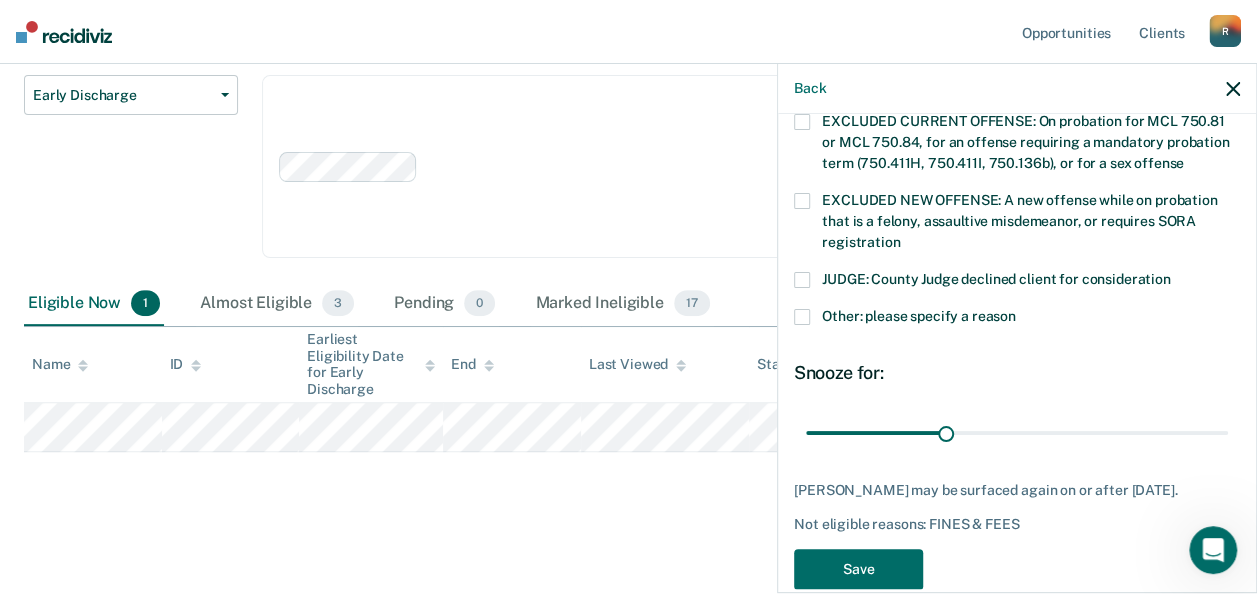 scroll, scrollTop: 782, scrollLeft: 0, axis: vertical 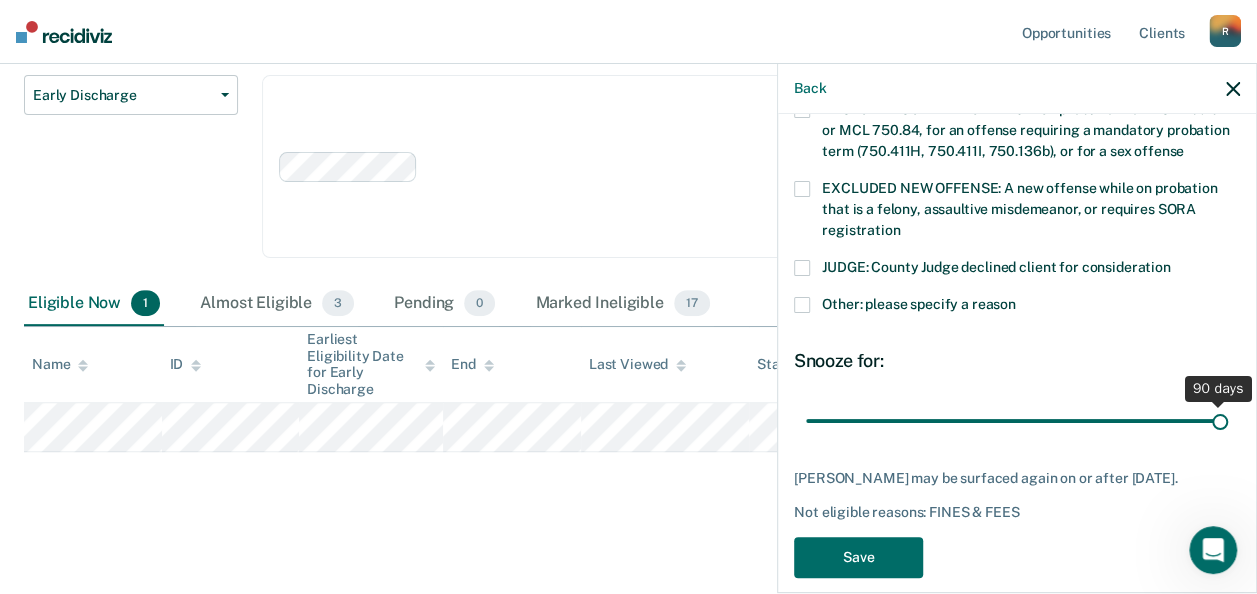drag, startPoint x: 938, startPoint y: 398, endPoint x: 1252, endPoint y: 422, distance: 314.91586 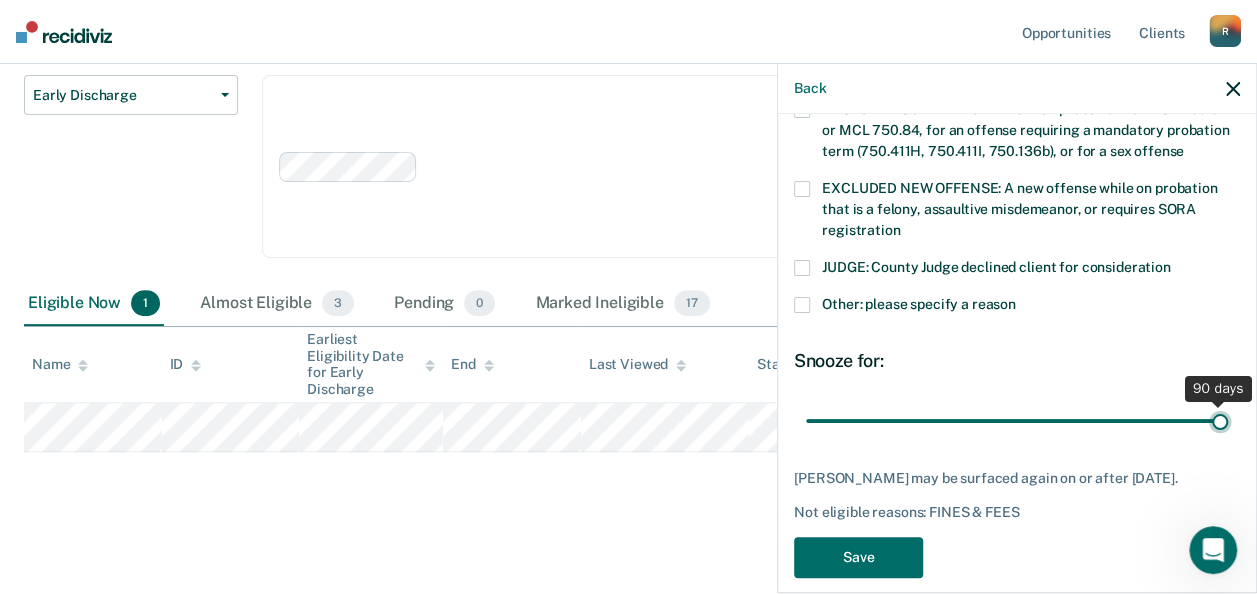 type on "90" 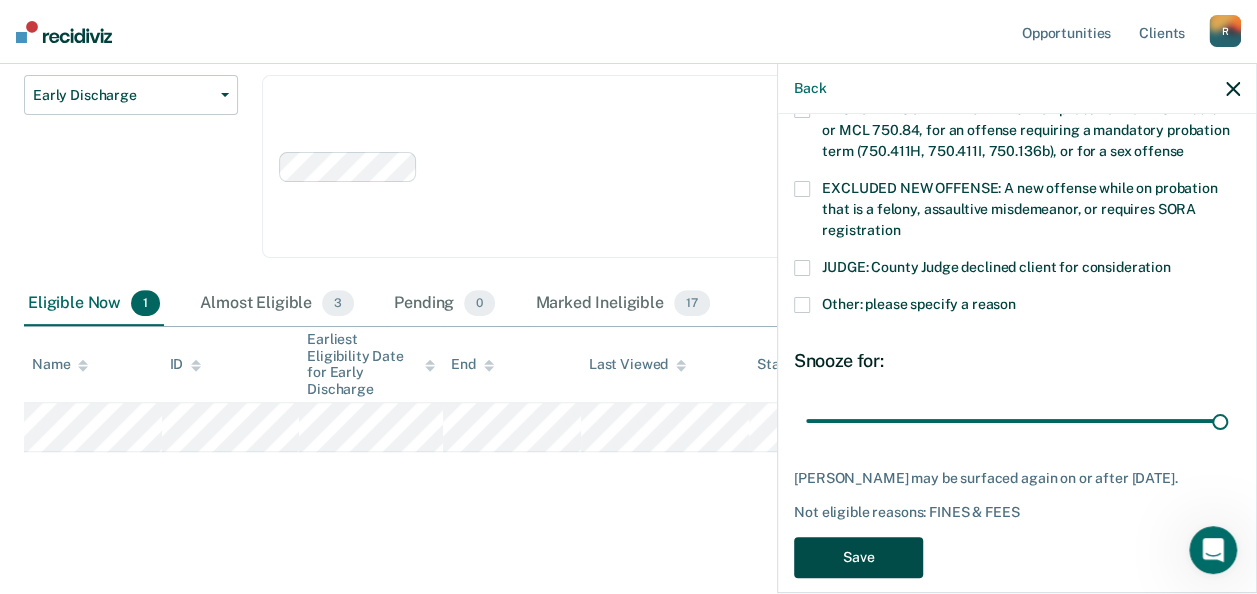 click on "Save" at bounding box center [858, 557] 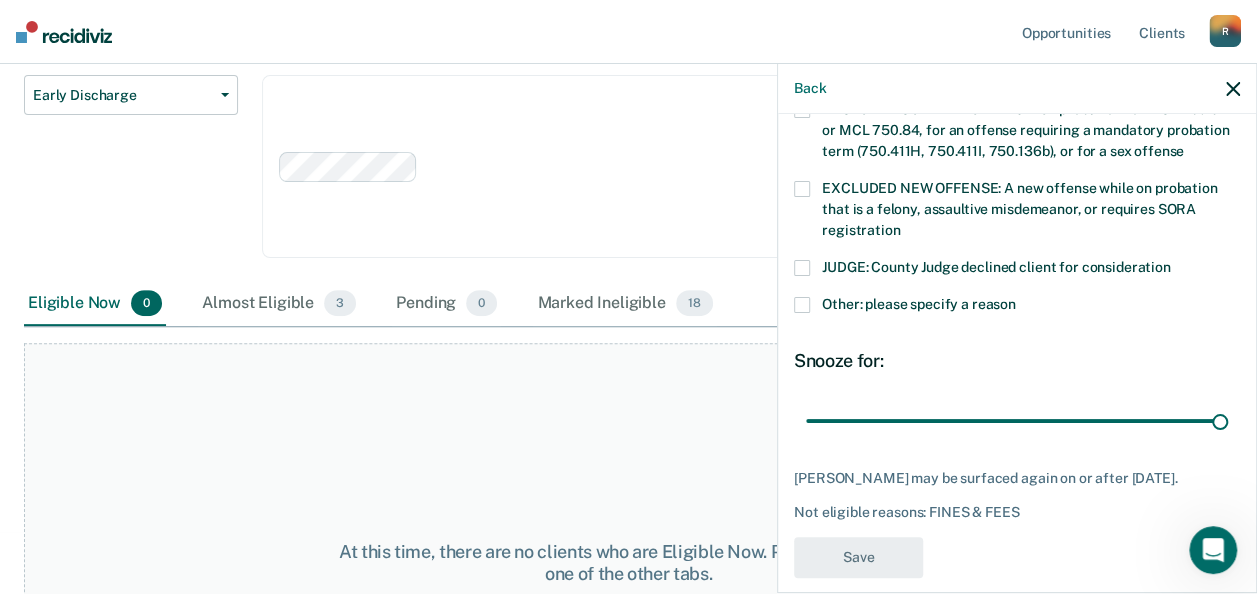 scroll, scrollTop: 670, scrollLeft: 0, axis: vertical 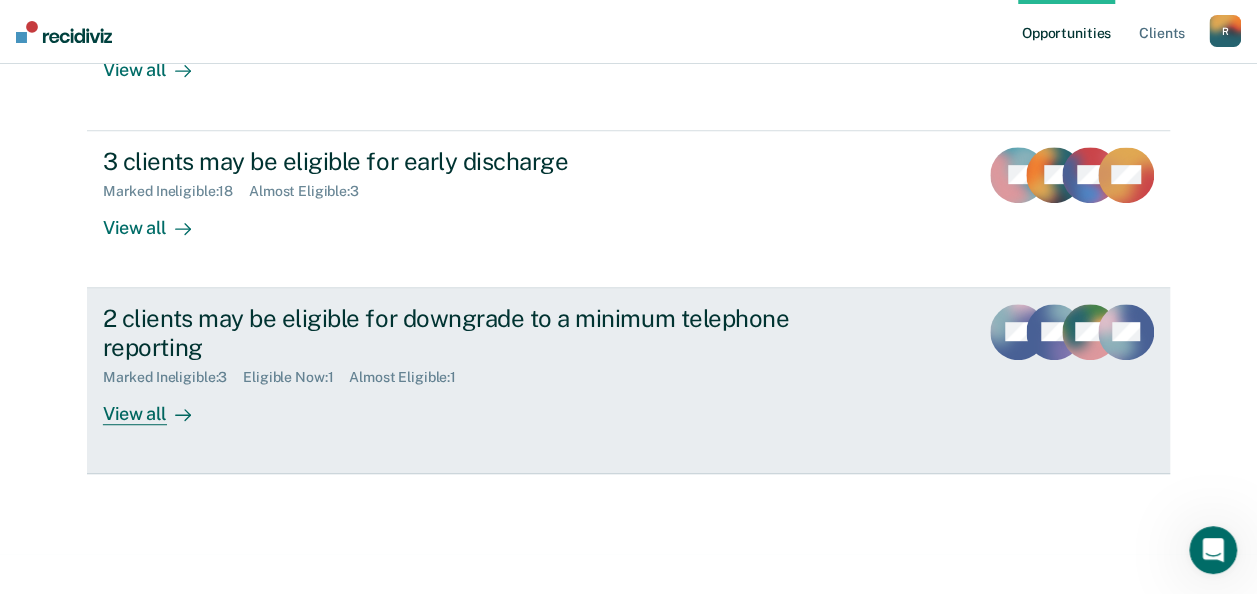click on "View all" at bounding box center (159, 405) 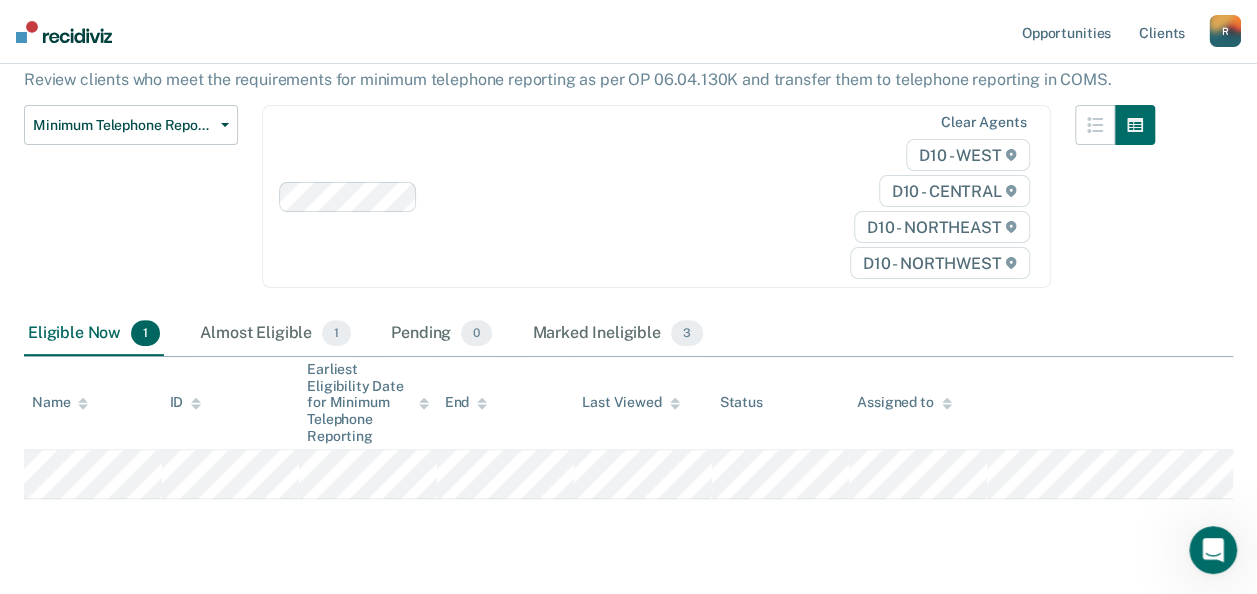 scroll, scrollTop: 200, scrollLeft: 0, axis: vertical 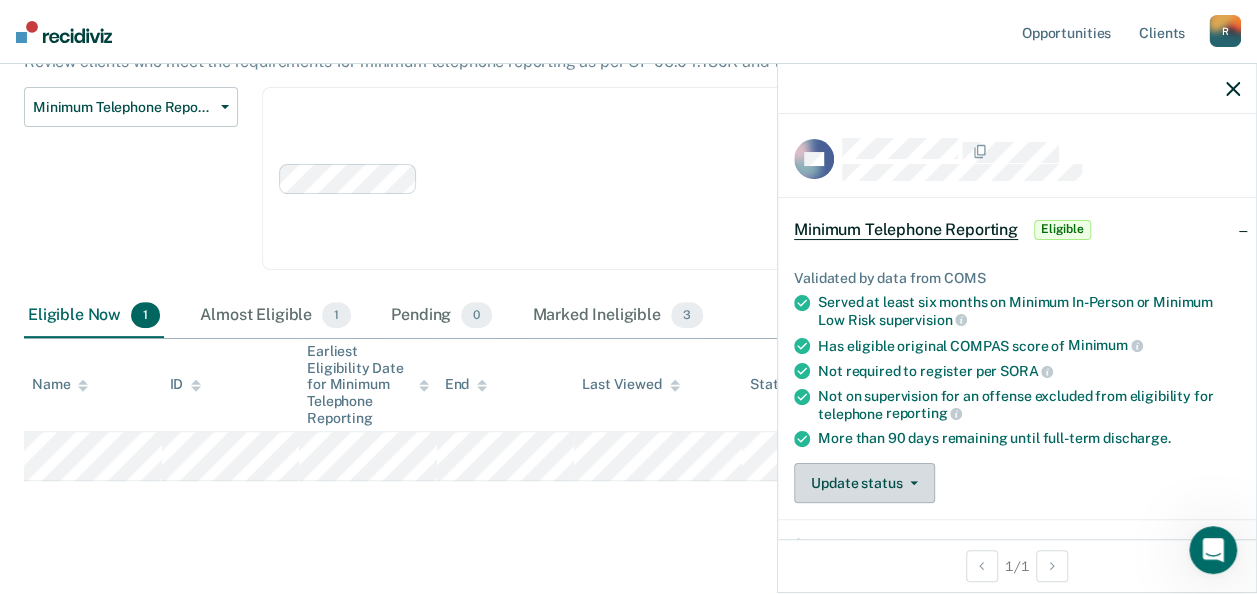 click 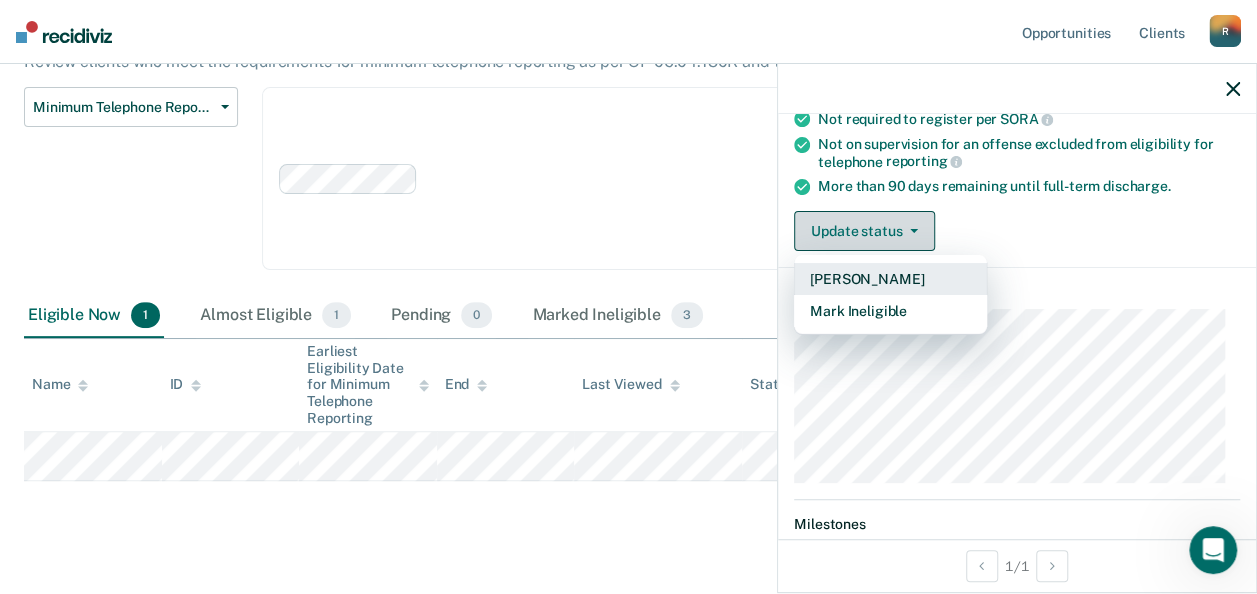 scroll, scrollTop: 302, scrollLeft: 0, axis: vertical 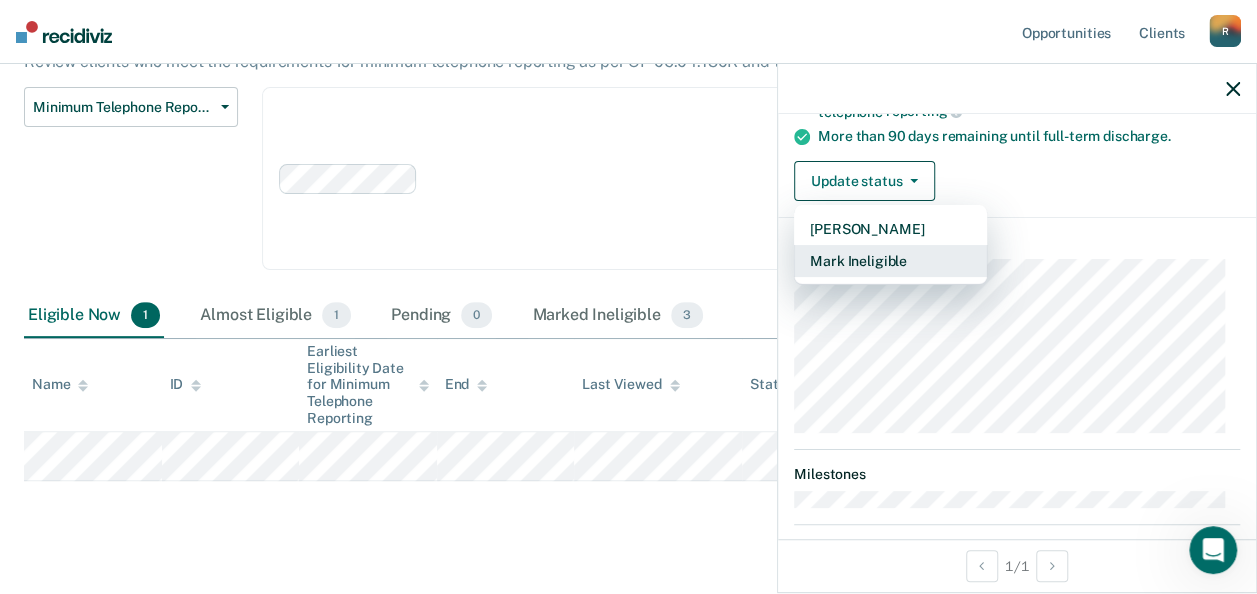 click on "Mark Ineligible" at bounding box center (890, 261) 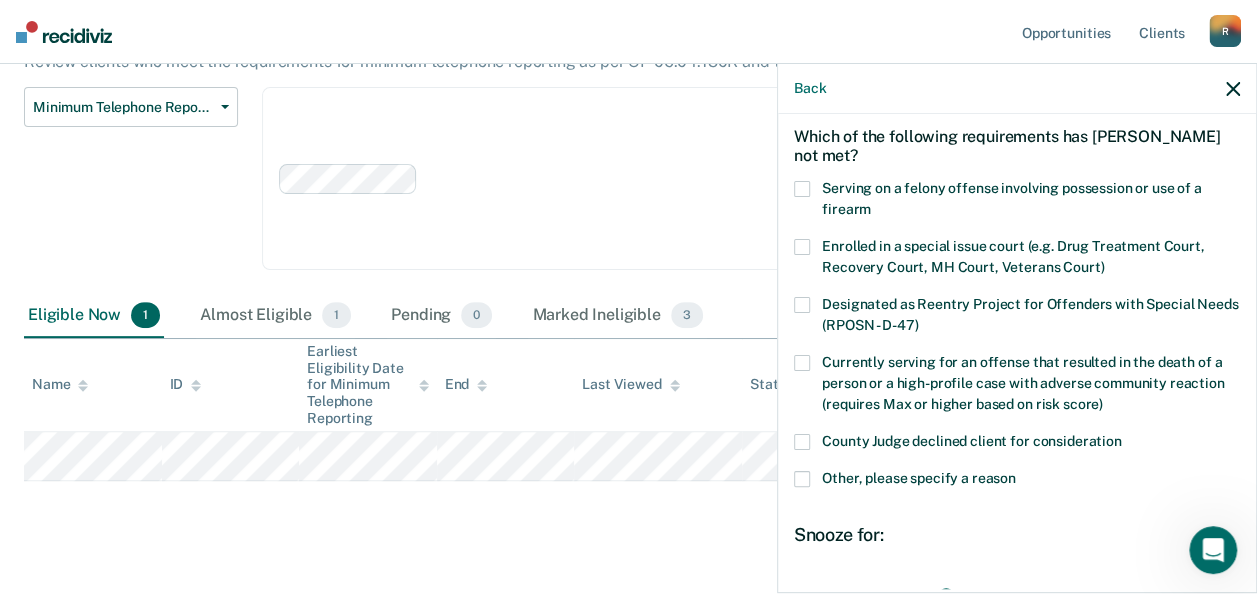 scroll, scrollTop: 81, scrollLeft: 0, axis: vertical 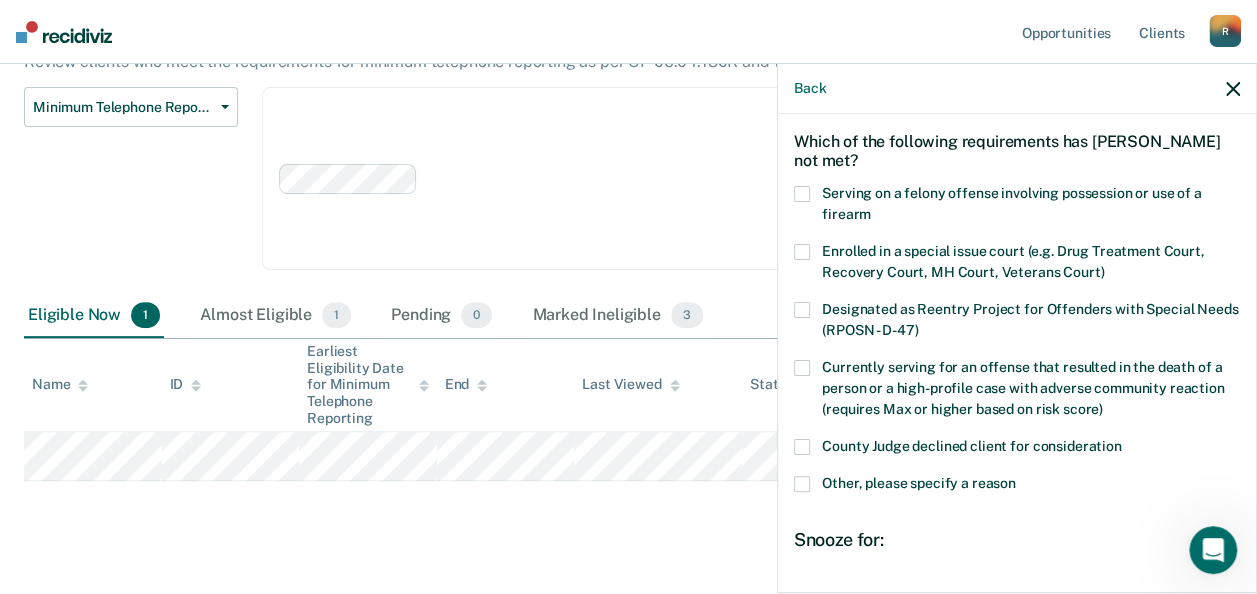 click at bounding box center [802, 484] 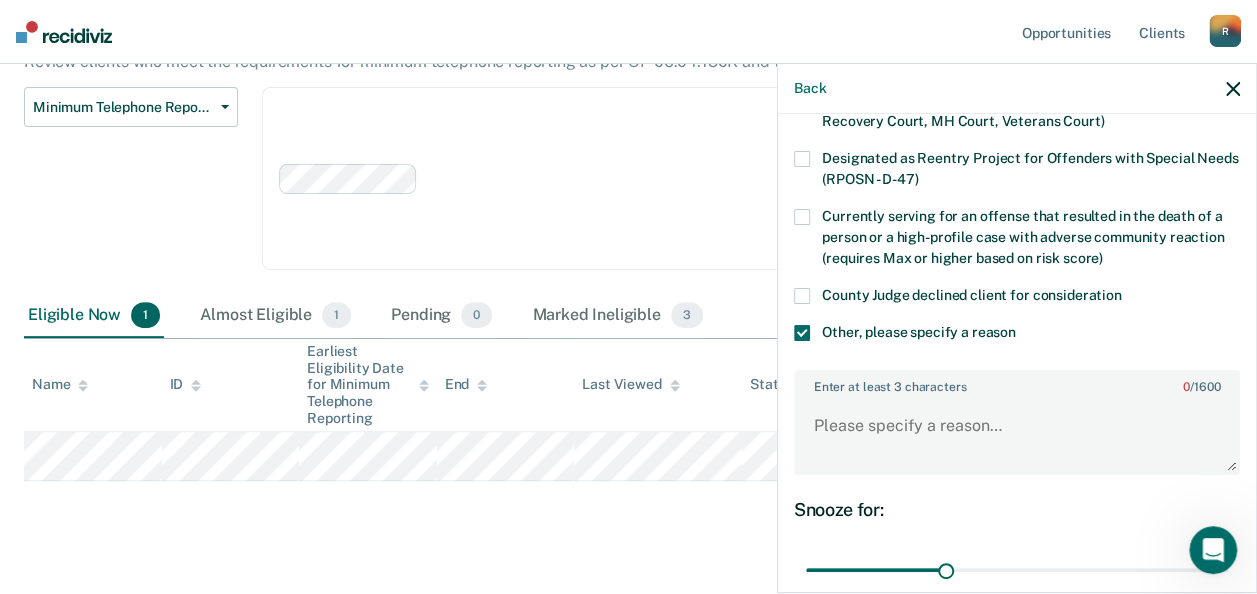 scroll, scrollTop: 281, scrollLeft: 0, axis: vertical 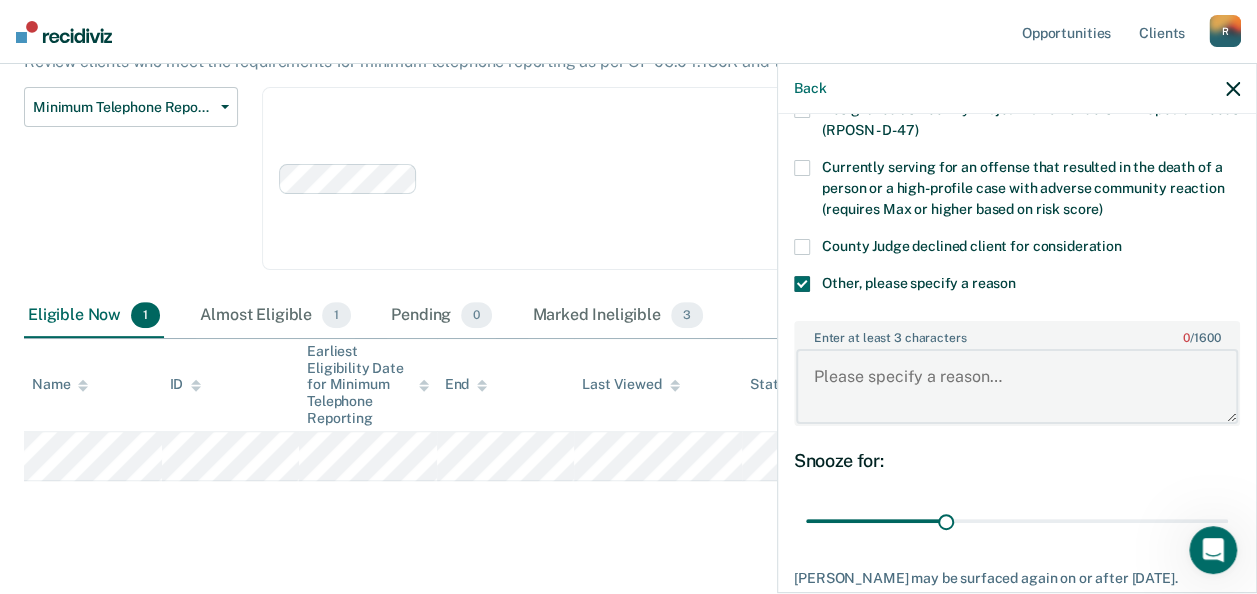 click on "Enter at least 3 characters 0  /  1600" at bounding box center [1017, 386] 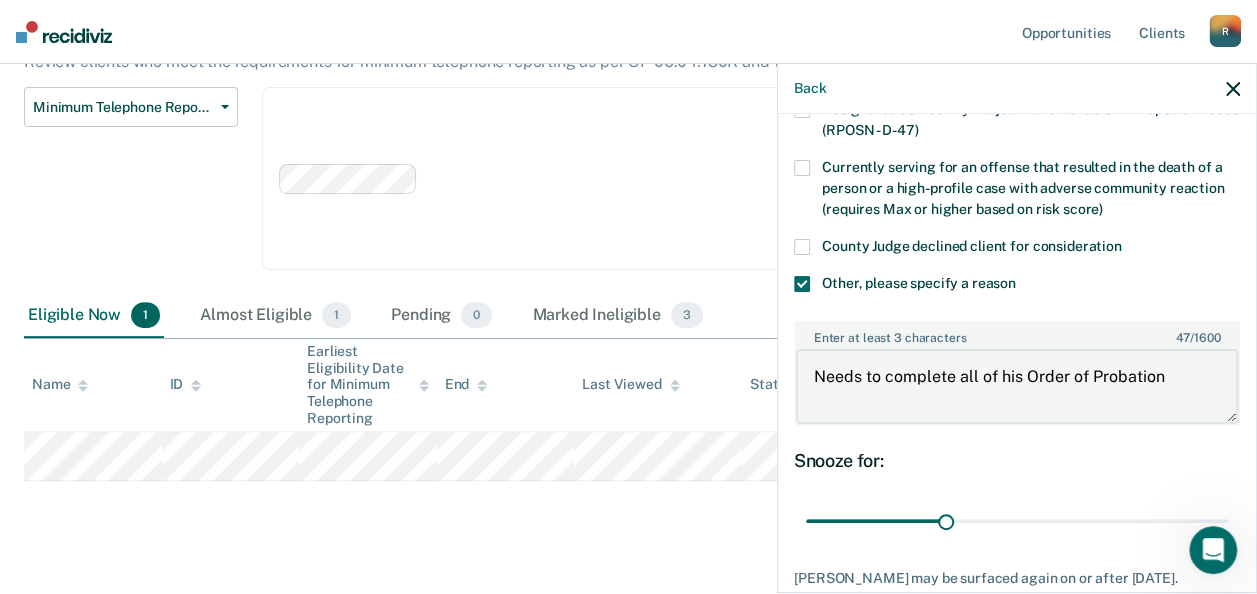click on "Needs to complete all of his Order of Probation" at bounding box center (1017, 386) 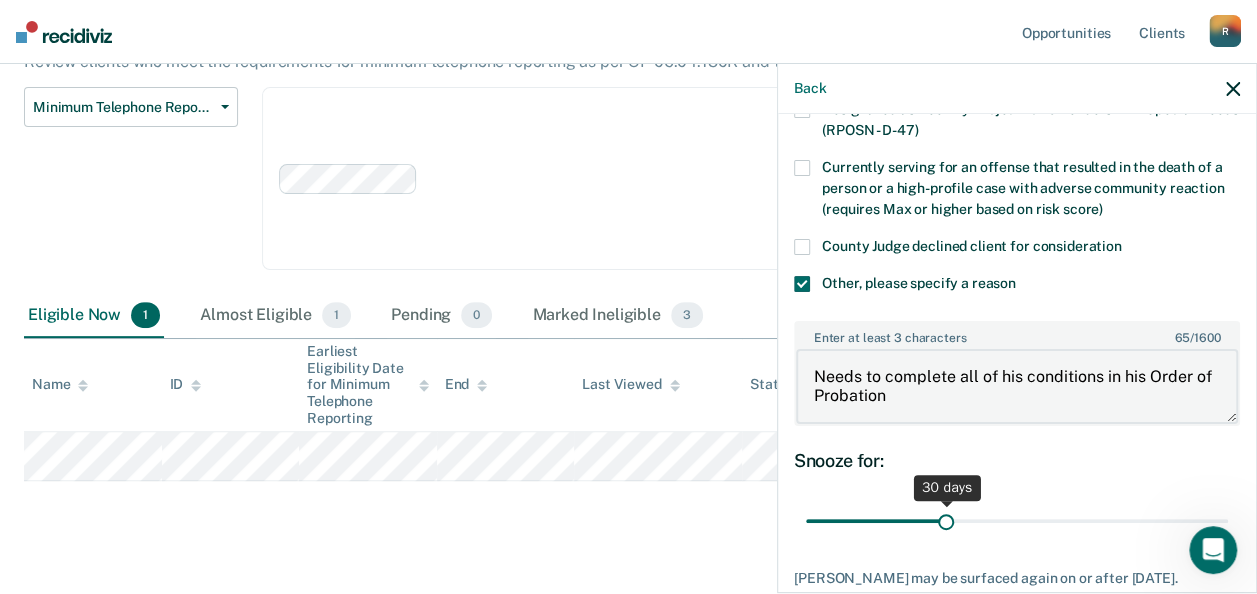 type on "Needs to complete all of his conditions in his Order of Probation" 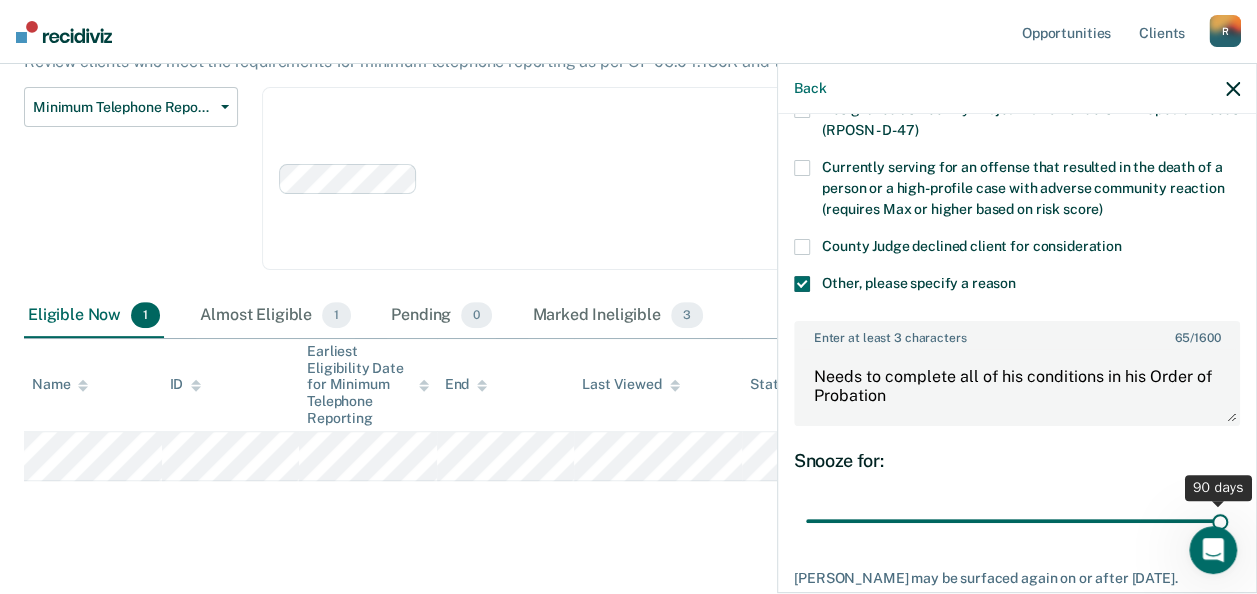 drag, startPoint x: 943, startPoint y: 516, endPoint x: 1242, endPoint y: 527, distance: 299.20227 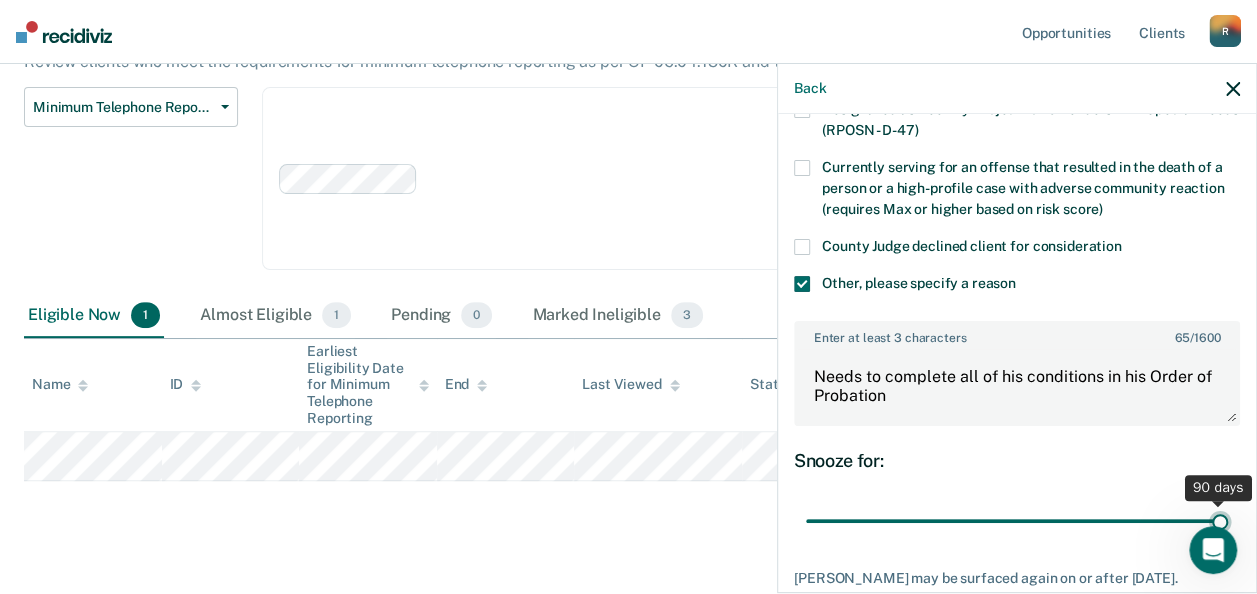 type on "90" 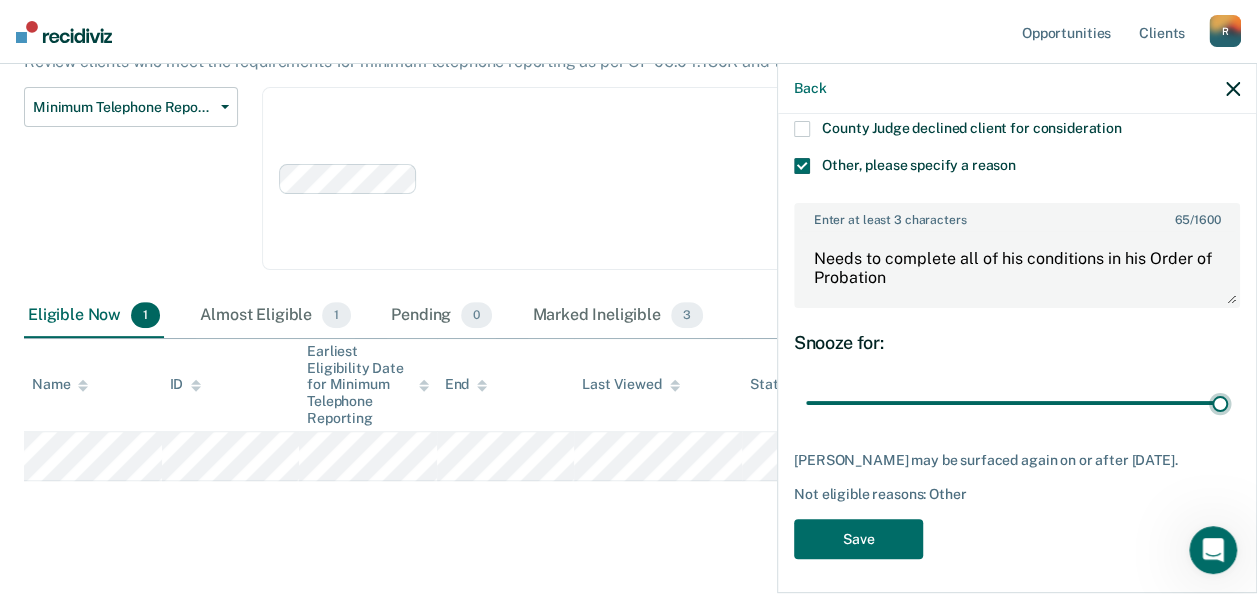scroll, scrollTop: 402, scrollLeft: 0, axis: vertical 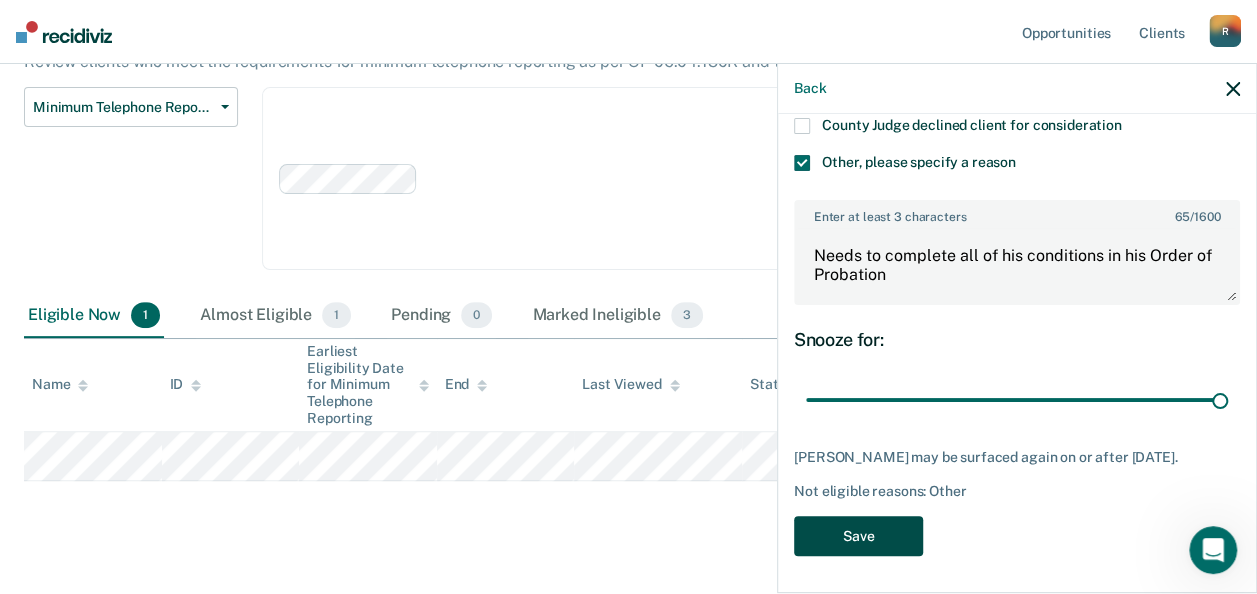click on "Save" at bounding box center [858, 536] 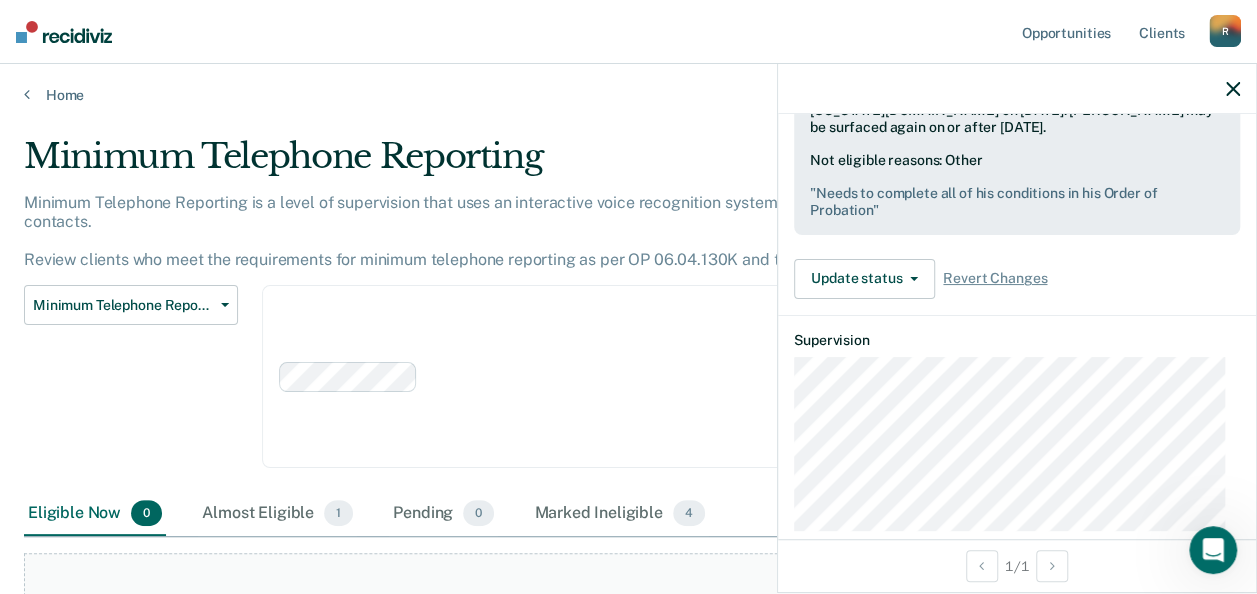 scroll, scrollTop: 0, scrollLeft: 0, axis: both 